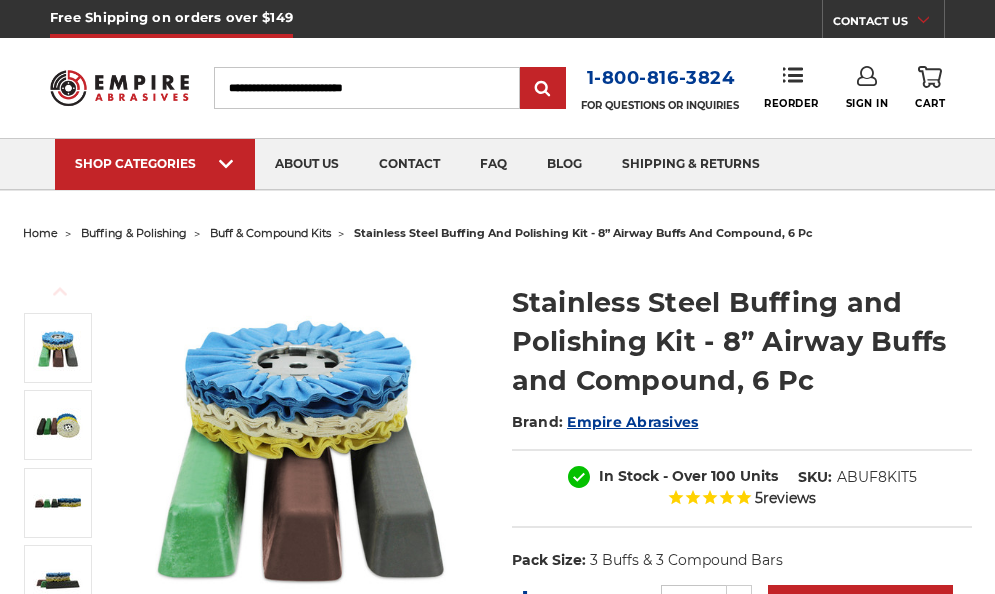 scroll, scrollTop: 0, scrollLeft: 0, axis: both 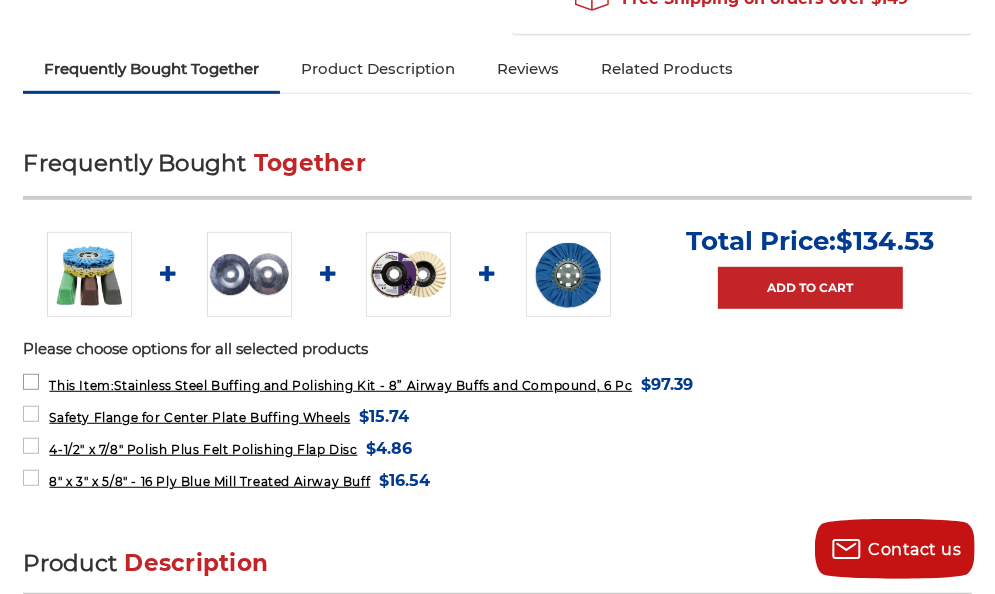 click on "This Item:  Stainless Steel Buffing and Polishing Kit - 8” Airway Buffs and Compound, 6 Pc
MSRP:
Was:
Now:
$97.39
(You save
)" at bounding box center (358, 384) 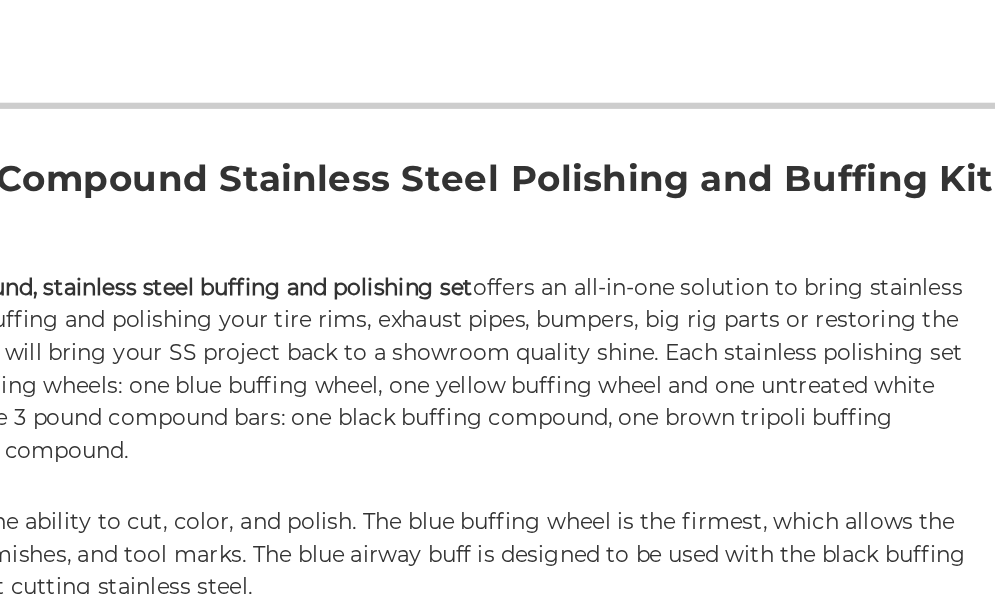 scroll, scrollTop: 1093, scrollLeft: 0, axis: vertical 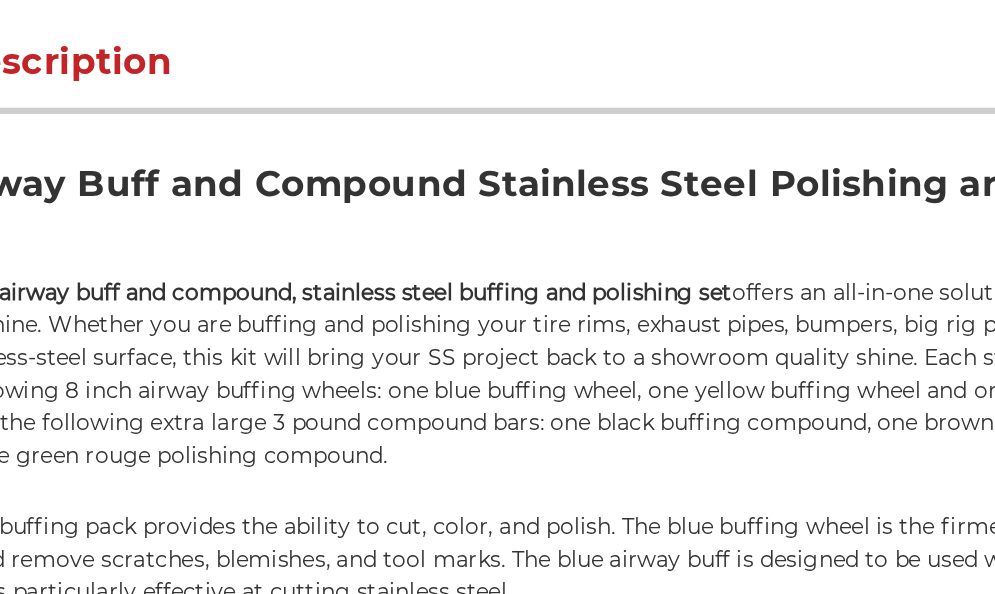 click on "The 6 piece, 8 inch airway buff and compound, stainless steel buffing and polishing set  offers an all-in-one solution to bring stainless steel show ready shine. Whether you are buffing and polishing your tire rims, exhaust pipes, bumpers, big rig parts or restoring the luster to any stainless-steel surface, this kit will bring your SS project back to a showroom quality shine. Each stainless polishing set consists of the following 8 inch airway buffing wheels: one blue buffing wheel, one yellow buffing wheel and one untreated white buffing wheel; and the following extra large 3 pound compound bars: one black buffing compound, one brown tripoli buffing compound, and one green rouge polishing compound." at bounding box center (497, 371) 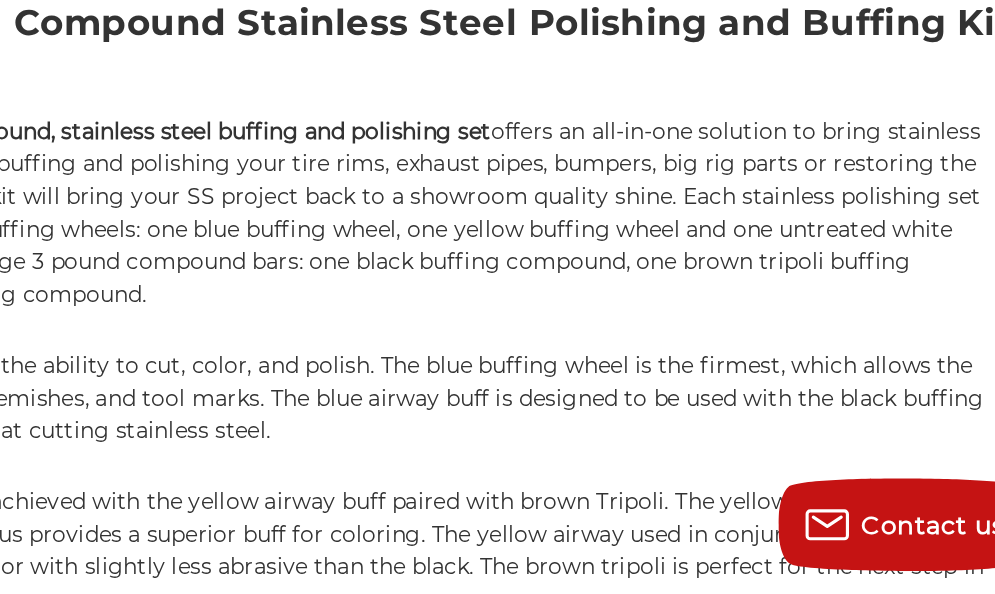 scroll, scrollTop: 1117, scrollLeft: 0, axis: vertical 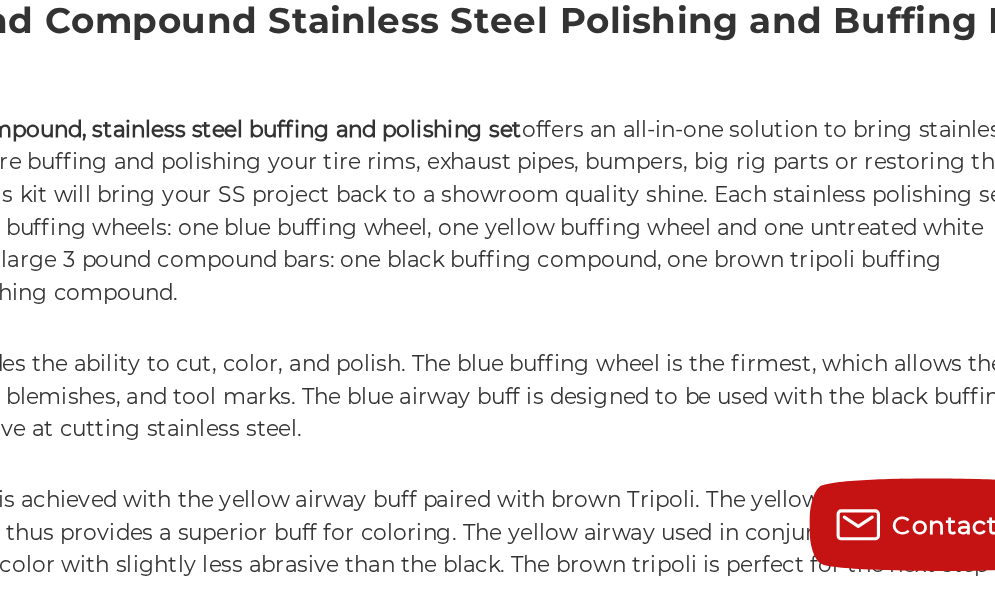 drag, startPoint x: 329, startPoint y: 504, endPoint x: 459, endPoint y: 504, distance: 130 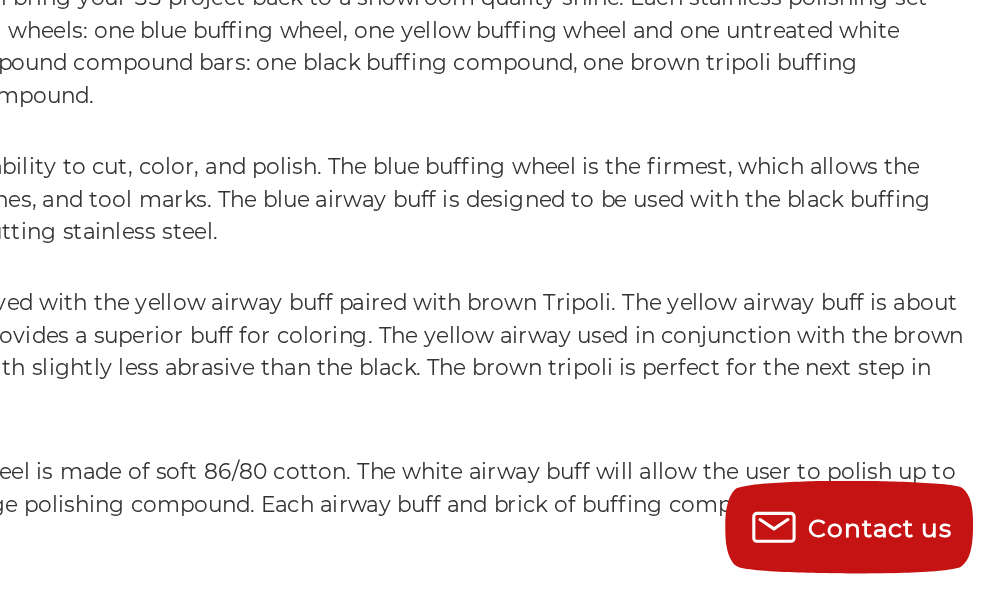 scroll, scrollTop: 1246, scrollLeft: 0, axis: vertical 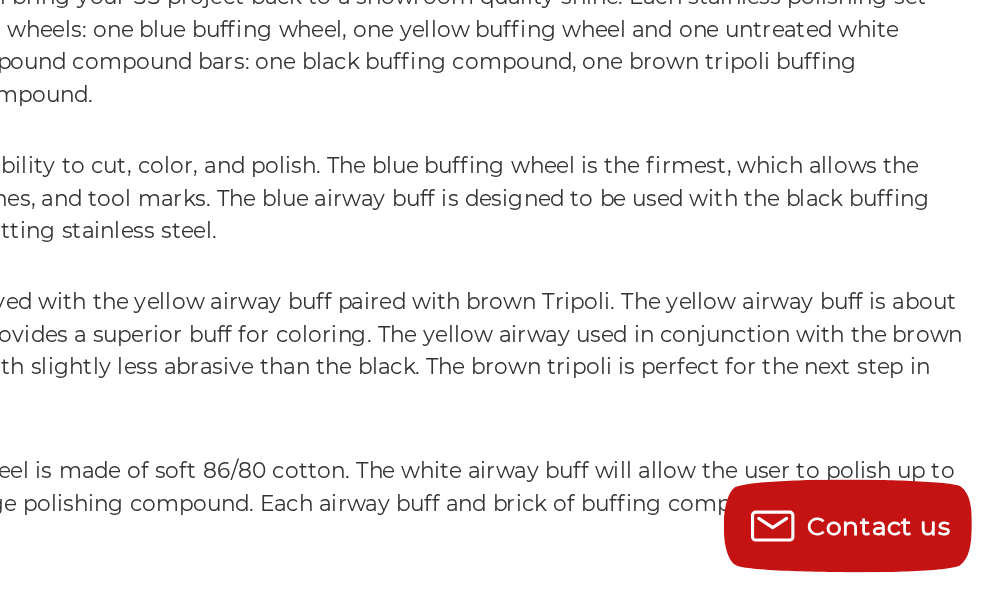 drag, startPoint x: 231, startPoint y: 512, endPoint x: 565, endPoint y: 562, distance: 337.72177 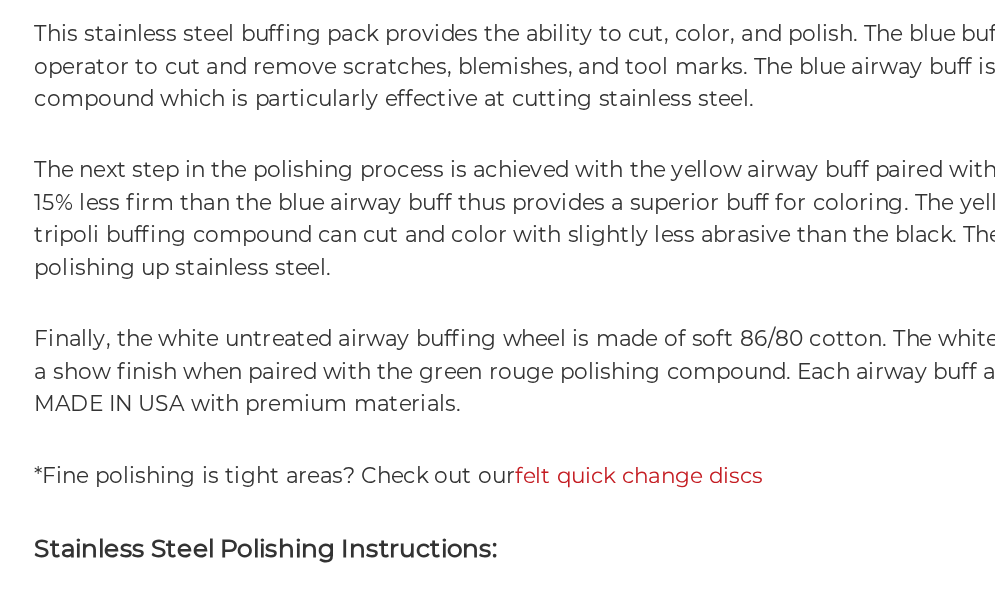 scroll, scrollTop: 1332, scrollLeft: 0, axis: vertical 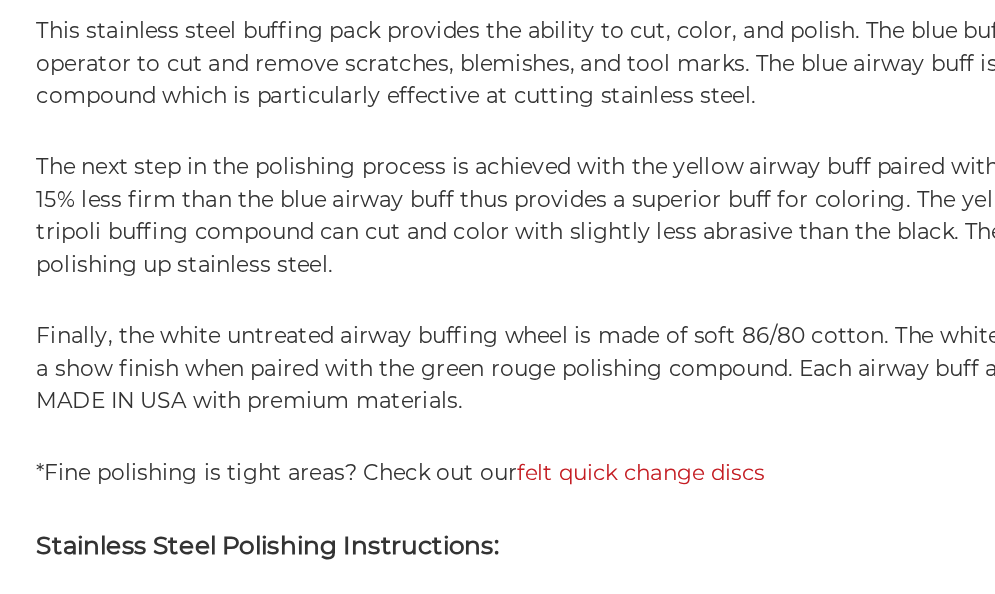 drag, startPoint x: 337, startPoint y: 560, endPoint x: 295, endPoint y: 585, distance: 48.8774 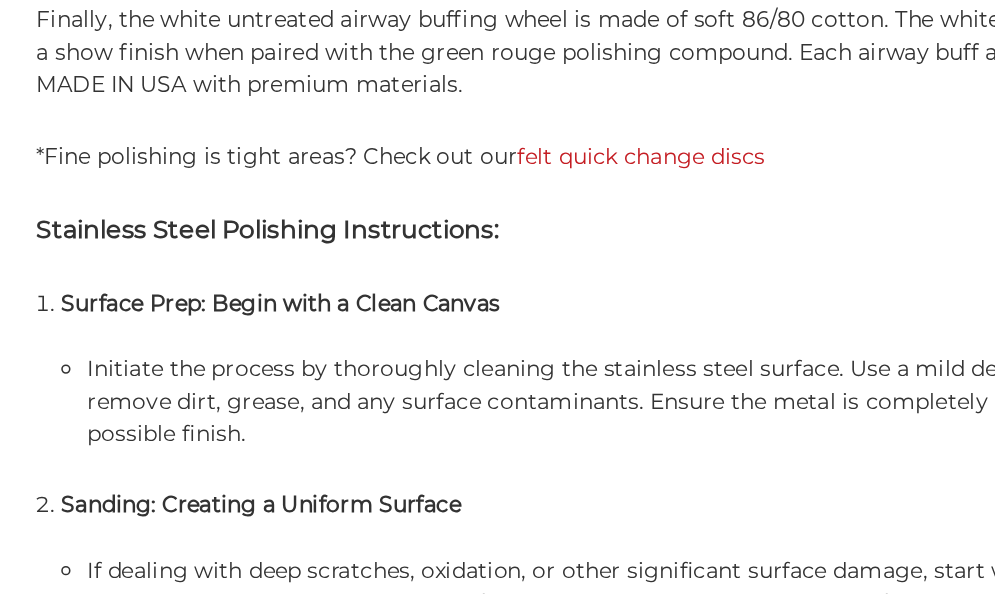 scroll, scrollTop: 1537, scrollLeft: 0, axis: vertical 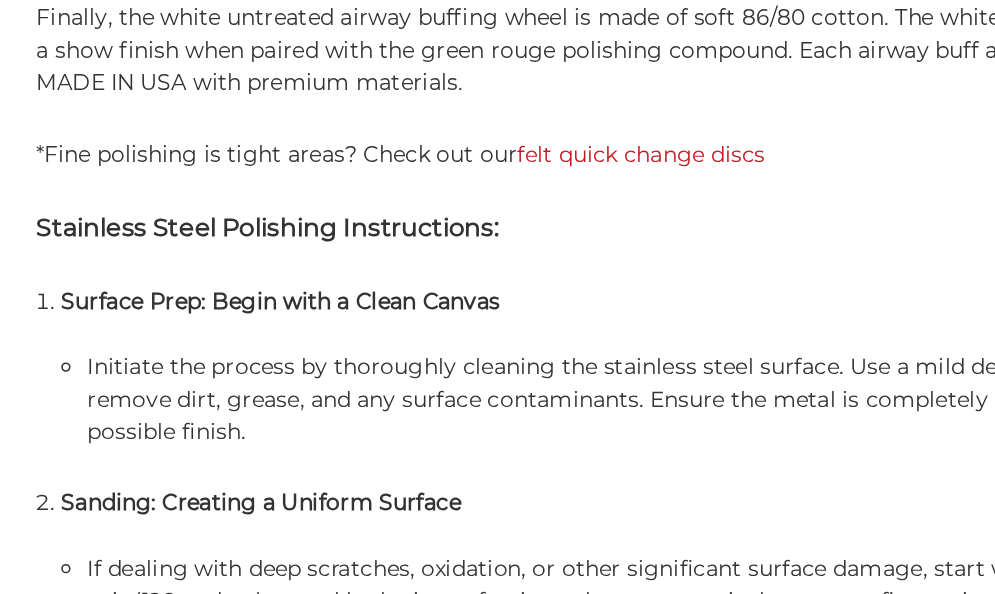 click on "If dealing with deep scratches, oxidation, or other significant surface damage, start with our  sanding discs . Begin with a coarser grit (120 and up) to tackle the imperfections, then progressively move to finer grits (up to 2,000) to smooth out the surface. This step is crucial for achieving a uniform surface ready for buffing. Clean the area thoroughly post-sanding to remove all dust and particles." at bounding box center (513, 609) 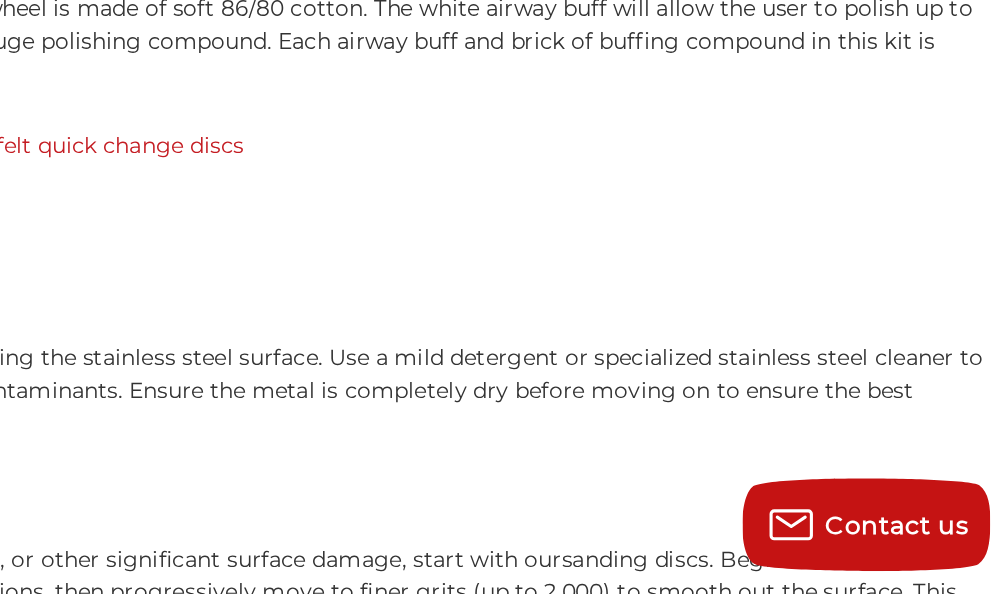scroll, scrollTop: 1544, scrollLeft: 0, axis: vertical 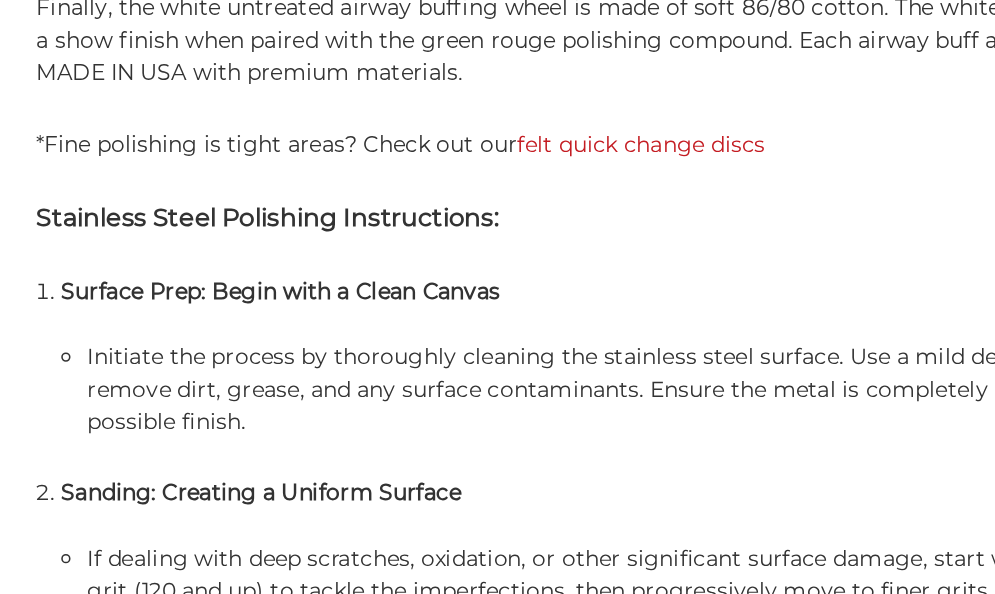 click on "Sanding: Creating a Uniform Surface
If dealing with deep scratches, oxidation, or other significant surface damage, start with our  sanding discs . Begin with a coarser grit (120 and up) to tackle the imperfections, then progressively move to finer grits (up to 2,000) to smooth out the surface. This step is crucial for achieving a uniform surface ready for buffing. Clean the area thoroughly post-sanding to remove all dust and particles." at bounding box center [506, 581] 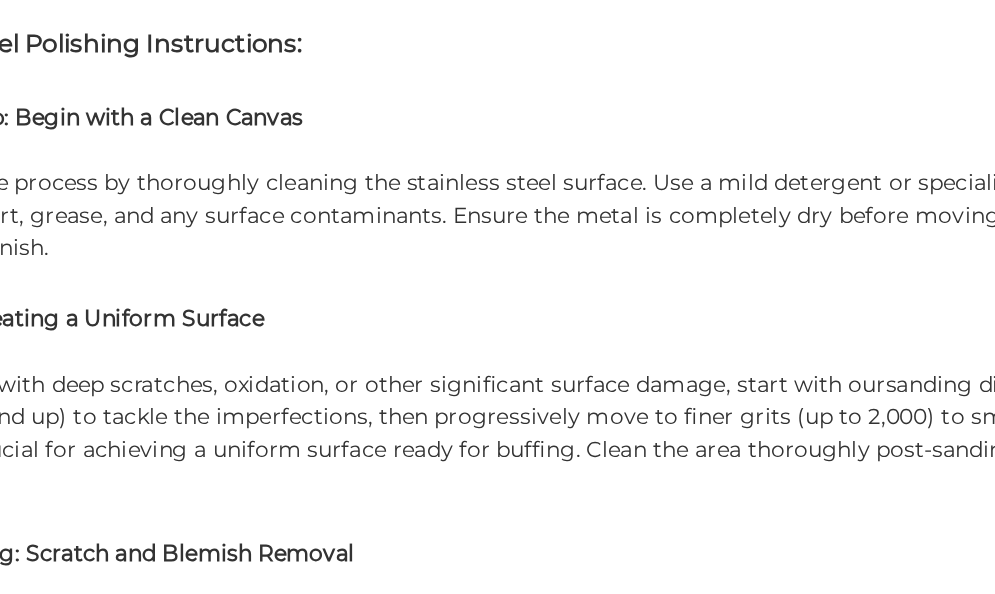 scroll, scrollTop: 1657, scrollLeft: 0, axis: vertical 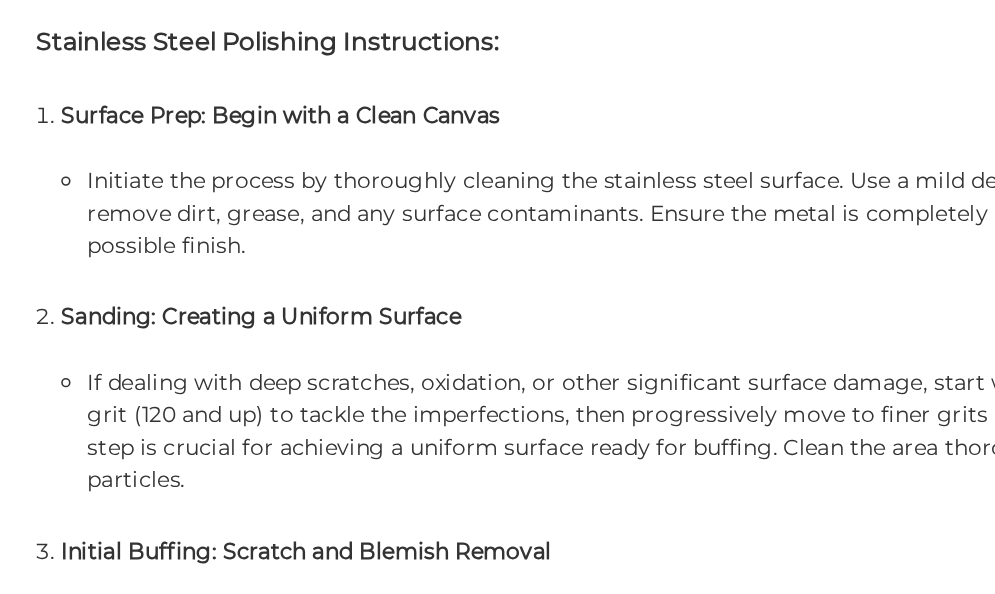 drag, startPoint x: 608, startPoint y: 555, endPoint x: 408, endPoint y: 555, distance: 200 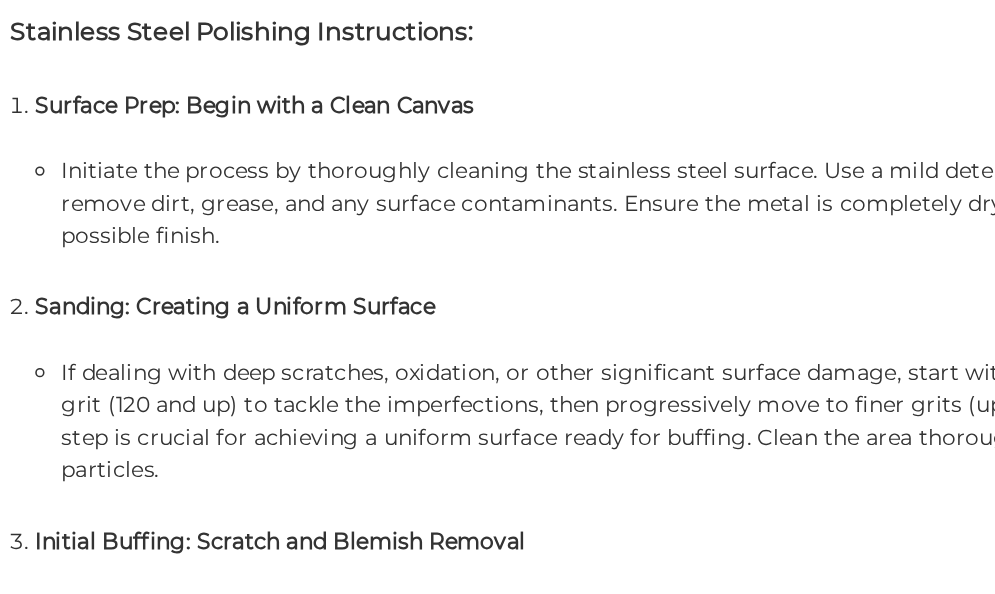 scroll, scrollTop: 1665, scrollLeft: 0, axis: vertical 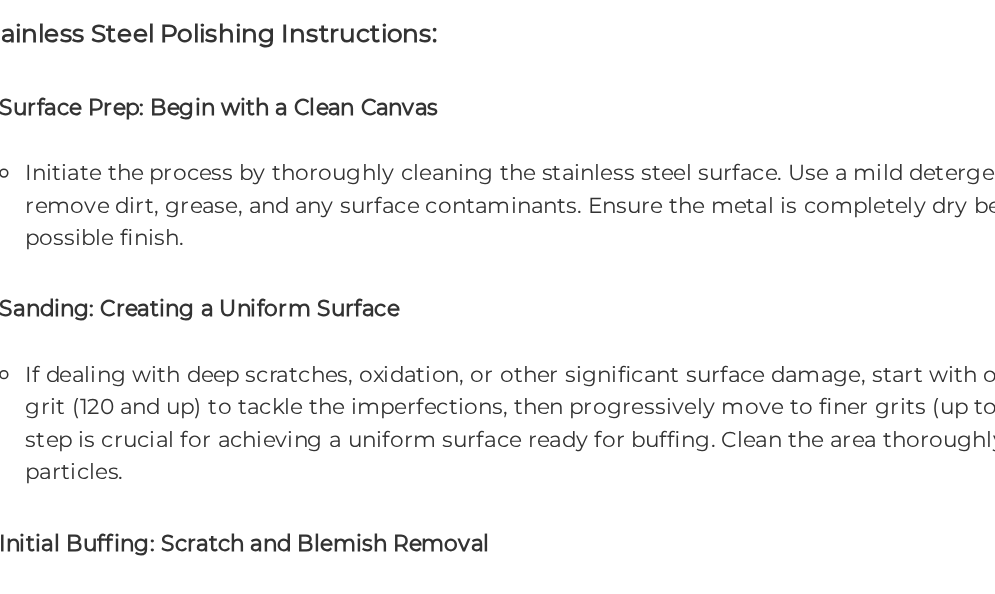 click on "Attach the blue airway buffing wheel to your tool and apply the black buffing compound. This combination is specially formulated for cutting into stainless steel, effectively removing scratches, blemishes, and tool marks. Work the surface evenly to ensure a consistent buff. Clean off any residual compound before proceeding to the next step." at bounding box center (513, 621) 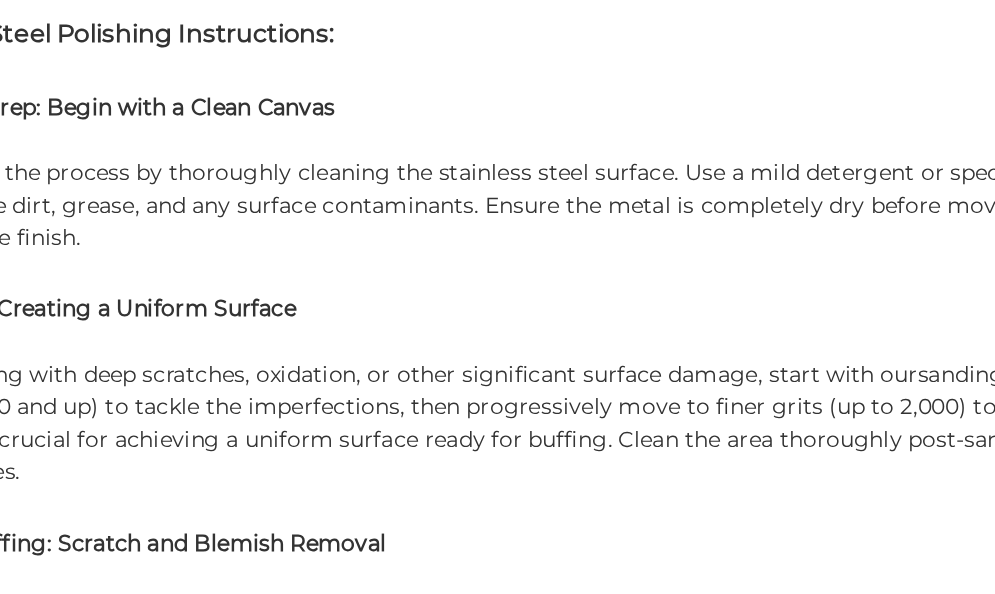 scroll, scrollTop: 1665, scrollLeft: 0, axis: vertical 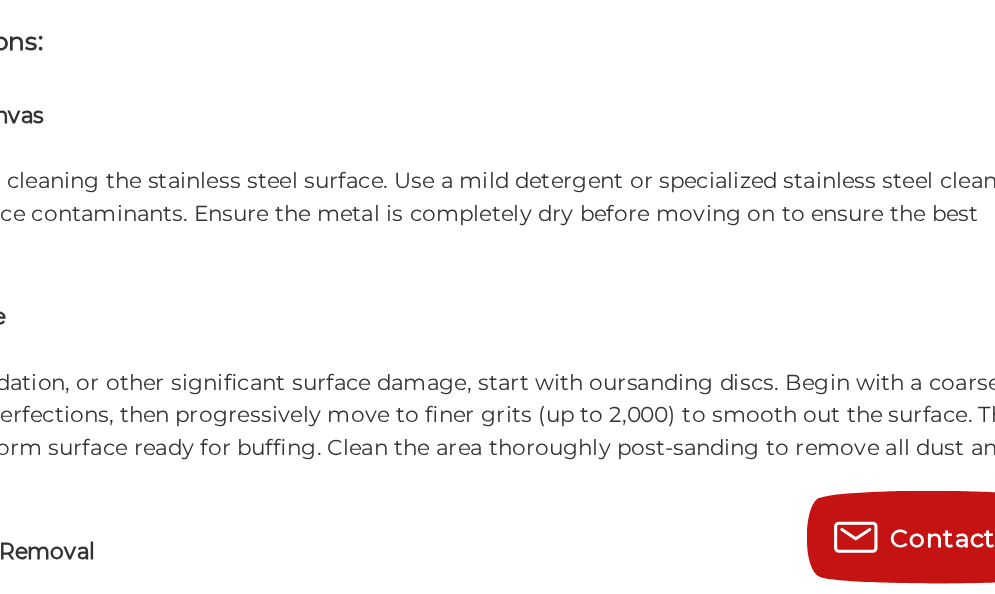 drag, startPoint x: 440, startPoint y: 593, endPoint x: 739, endPoint y: 517, distance: 308.5077 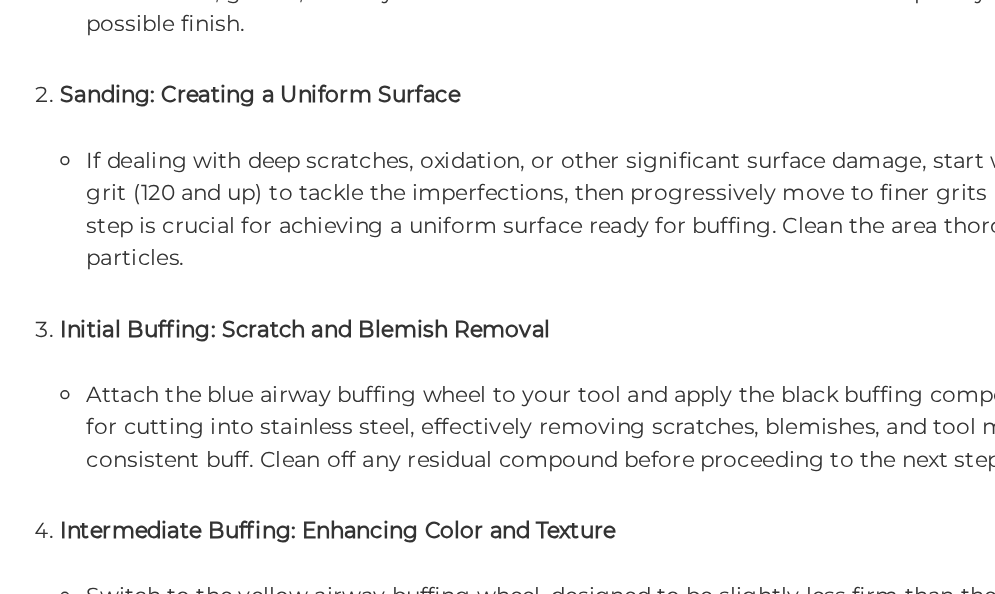scroll, scrollTop: 1815, scrollLeft: 0, axis: vertical 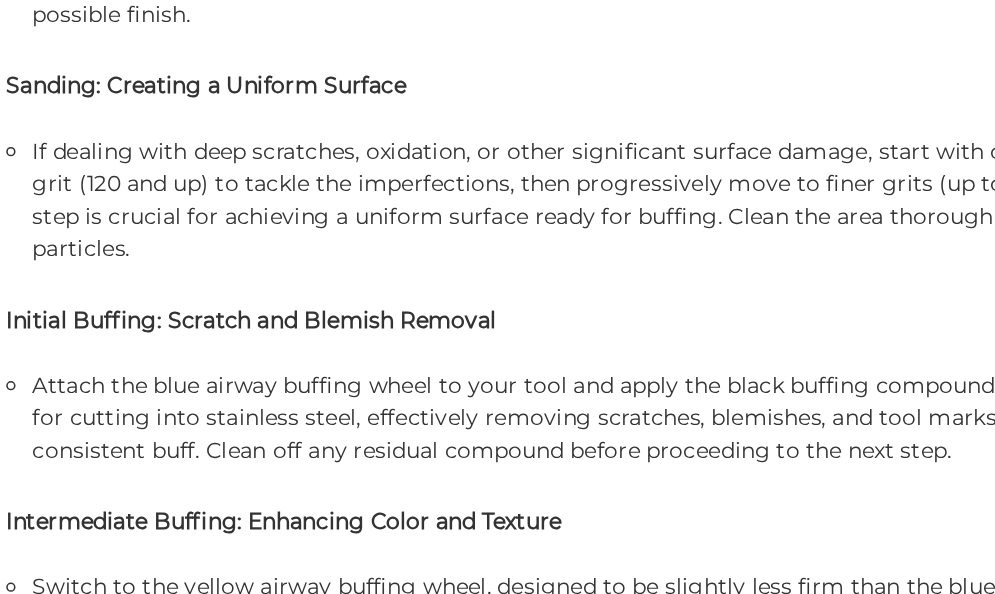 click on "Attach the blue airway buffing wheel to your tool and apply the black buffing compound. This combination is specially formulated for cutting into stainless steel, effectively removing scratches, blemishes, and tool marks. Work the surface evenly to ensure a consistent buff. Clean off any residual compound before proceeding to the next step." at bounding box center [513, 471] 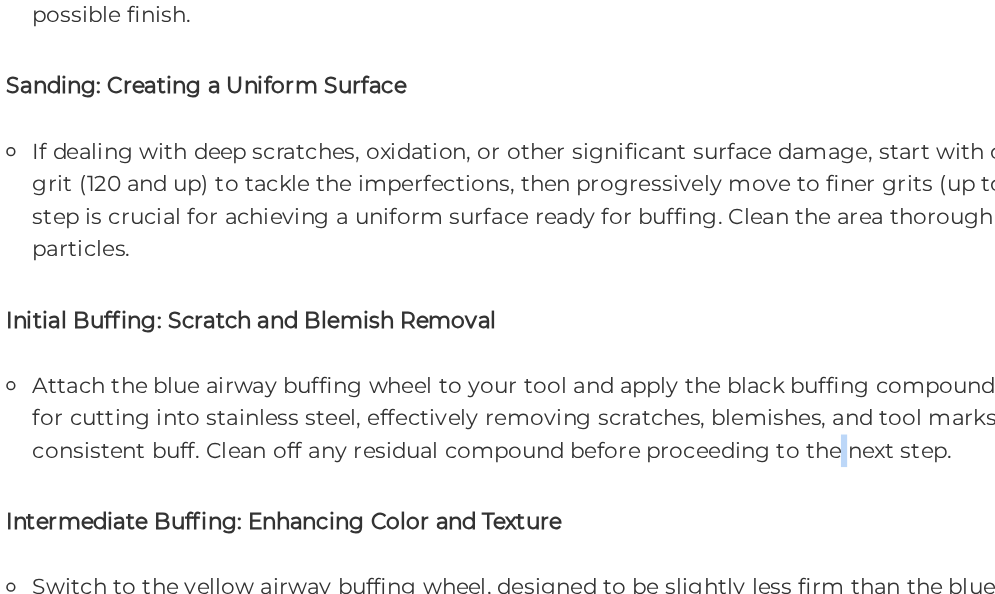 click on "Attach the blue airway buffing wheel to your tool and apply the black buffing compound. This combination is specially formulated for cutting into stainless steel, effectively removing scratches, blemishes, and tool marks. Work the surface evenly to ensure a consistent buff. Clean off any residual compound before proceeding to the next step." at bounding box center [513, 471] 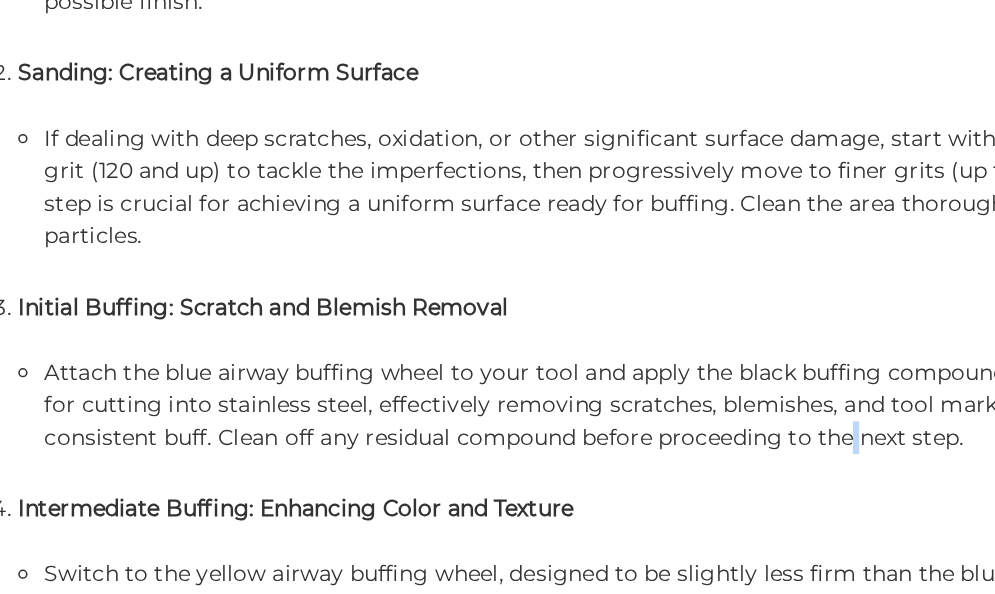 scroll, scrollTop: 1815, scrollLeft: 0, axis: vertical 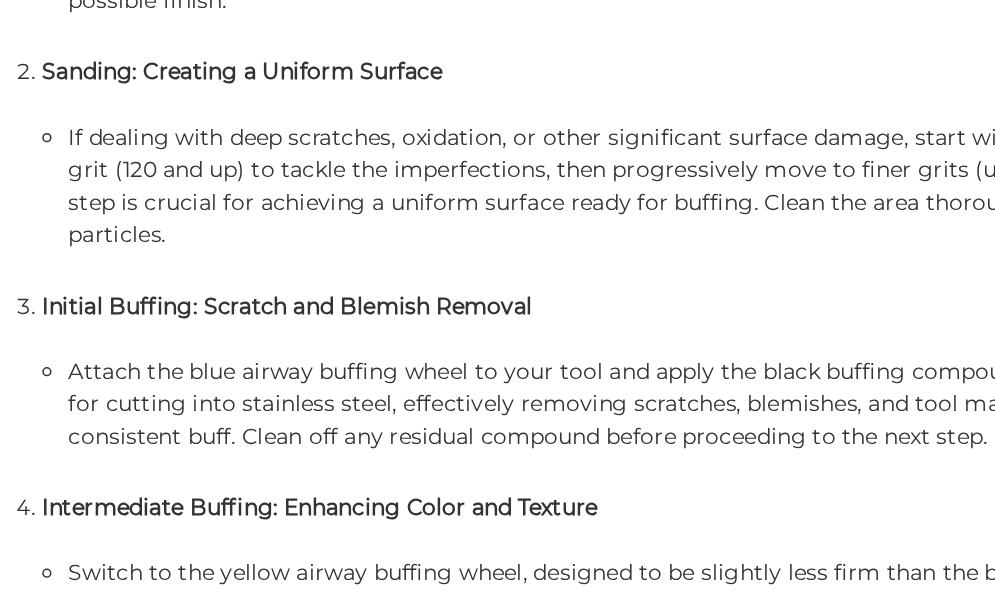 click on "Surface Prep: Begin with a Clean Canvas
Initiate the process by thoroughly cleaning the stainless steel surface. Use a mild detergent or specialized stainless steel cleaner to remove dirt, grease, and any surface contaminants. Ensure the metal is completely dry before moving on to ensure the best possible finish.
Sanding: Creating a Uniform Surface
If dealing with deep scratches, oxidation, or other significant surface damage, start with our  sanding discs . Begin with a coarser grit (120 and up) to tackle the imperfections, then progressively move to finer grits (up to 2,000) to smooth out the surface. This step is crucial for achieving a uniform surface ready for buffing. Clean the area thoroughly post-sanding to remove all dust and particles.
Initial Buffing: Scratch and Blemish Removal
Intermediate Buffing: Enhancing Color and Texture
Final Polishing: Achieving a Showroom Finish
Inspection and Touch-Up: The Final Eye" at bounding box center [506, 504] 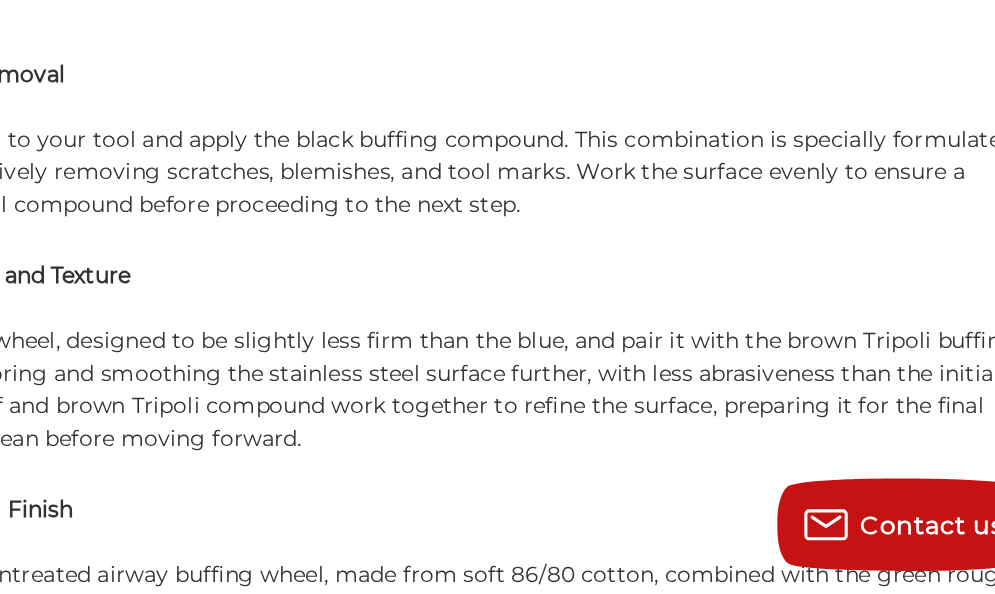 scroll, scrollTop: 1965, scrollLeft: 0, axis: vertical 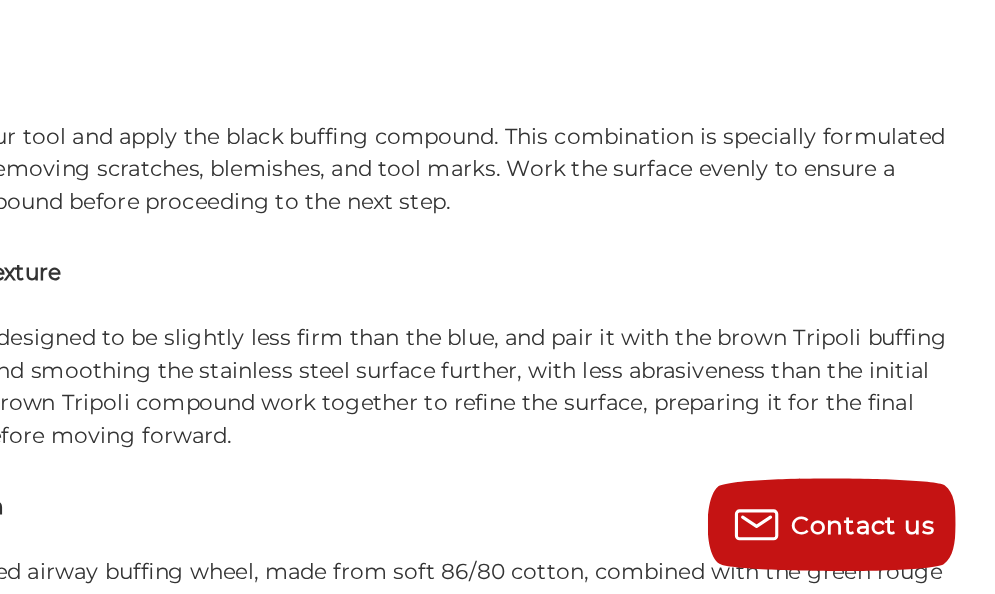 click on "Olark launch button clip path Contact us" at bounding box center (895, 547) 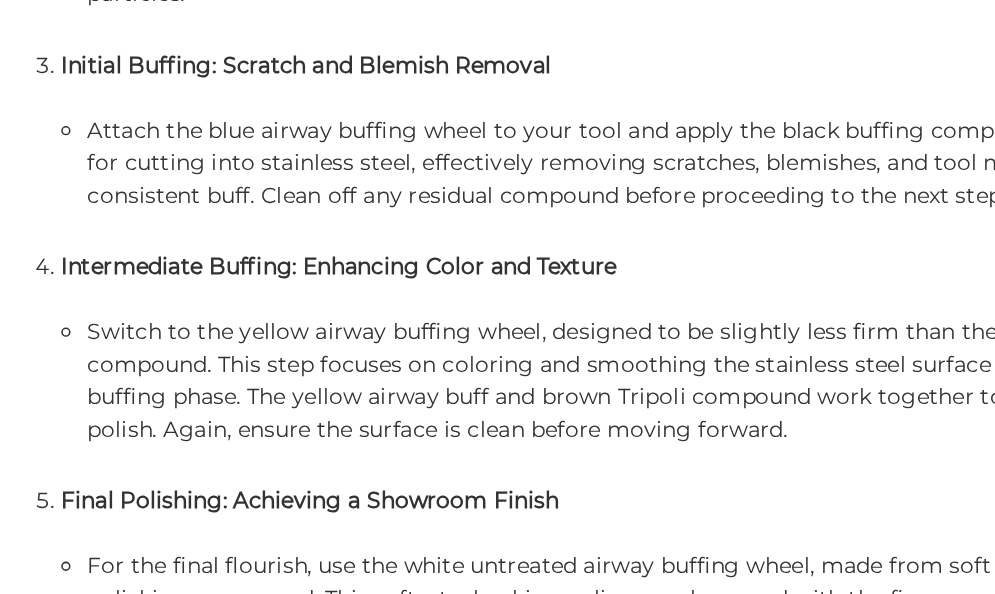 scroll, scrollTop: 1972, scrollLeft: 0, axis: vertical 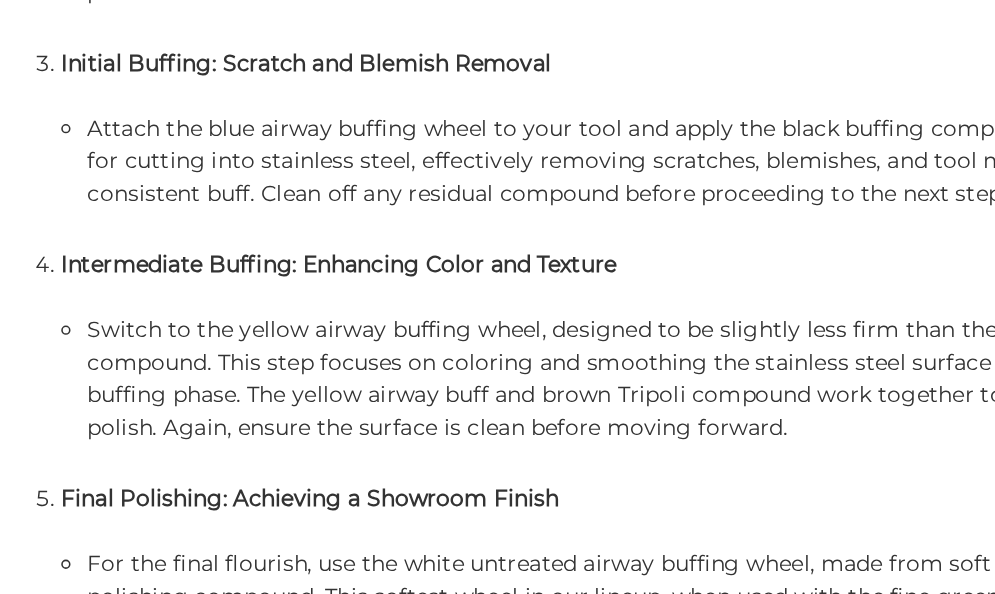 click on "Final Polishing: Achieving a Showroom Finish" at bounding box center [506, 532] 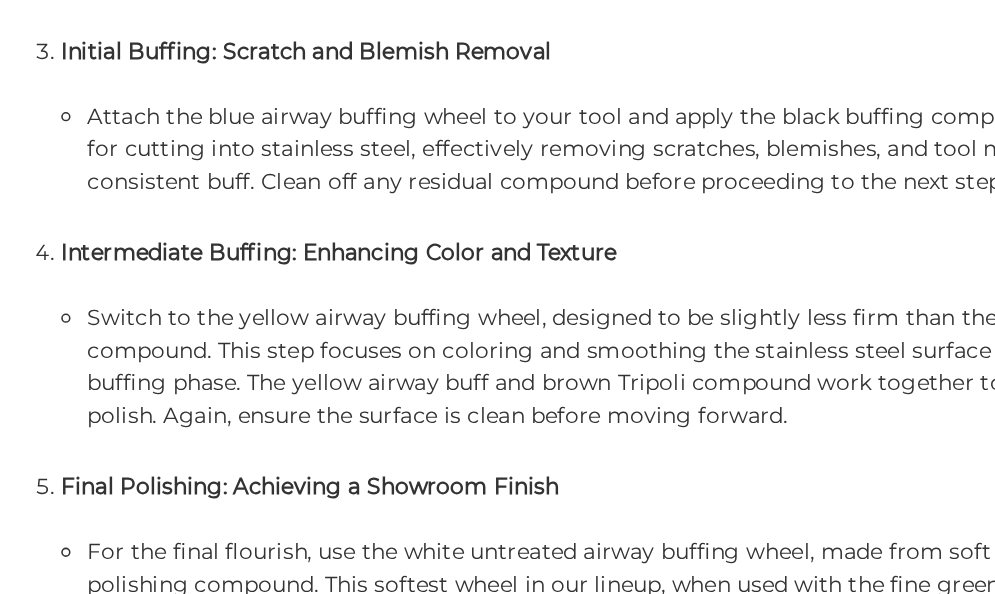 scroll, scrollTop: 1983, scrollLeft: 0, axis: vertical 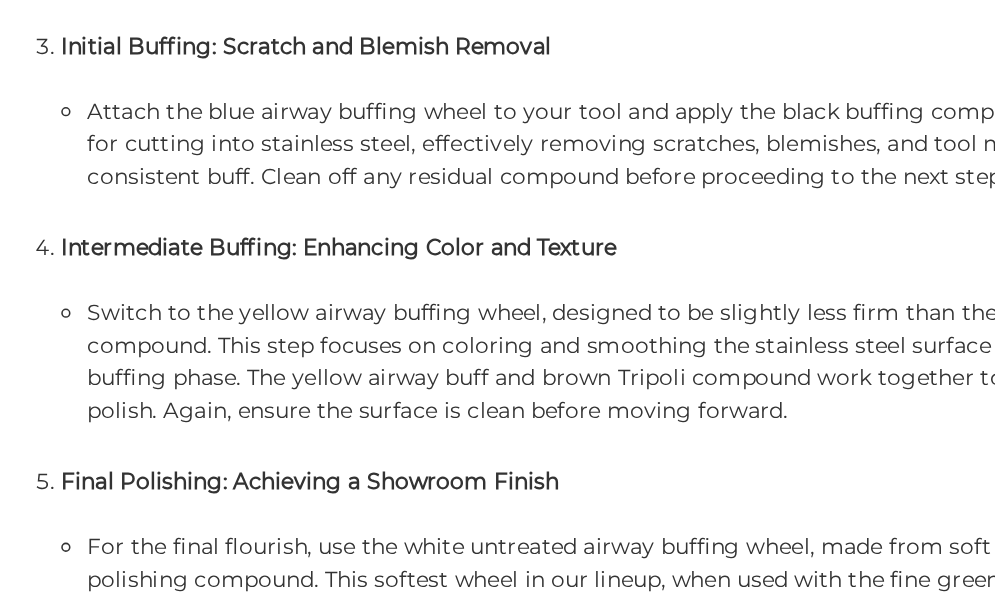 click on "Final Polishing: Achieving a Showroom Finish" at bounding box center [506, 521] 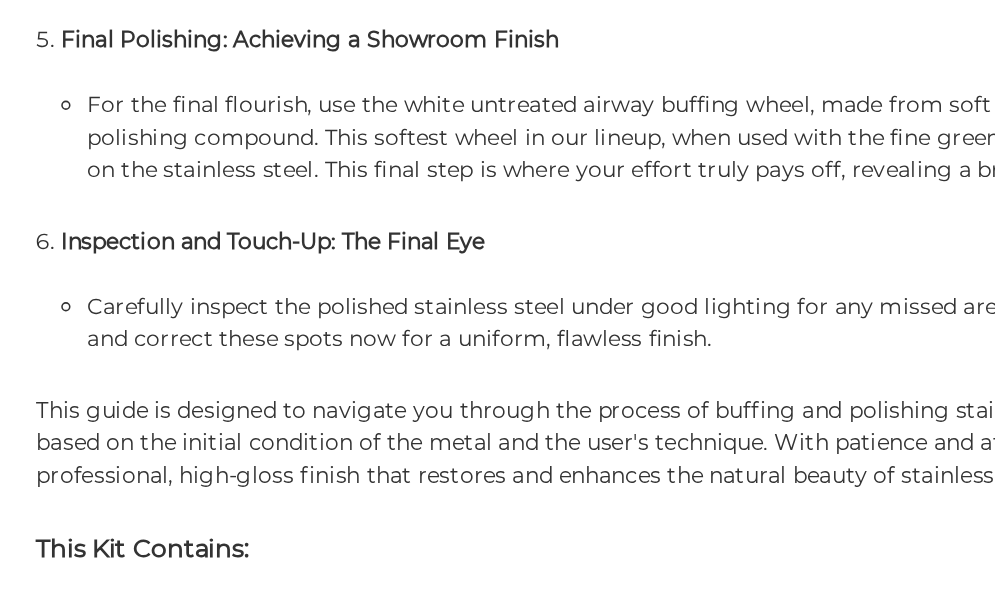 scroll, scrollTop: 2269, scrollLeft: 0, axis: vertical 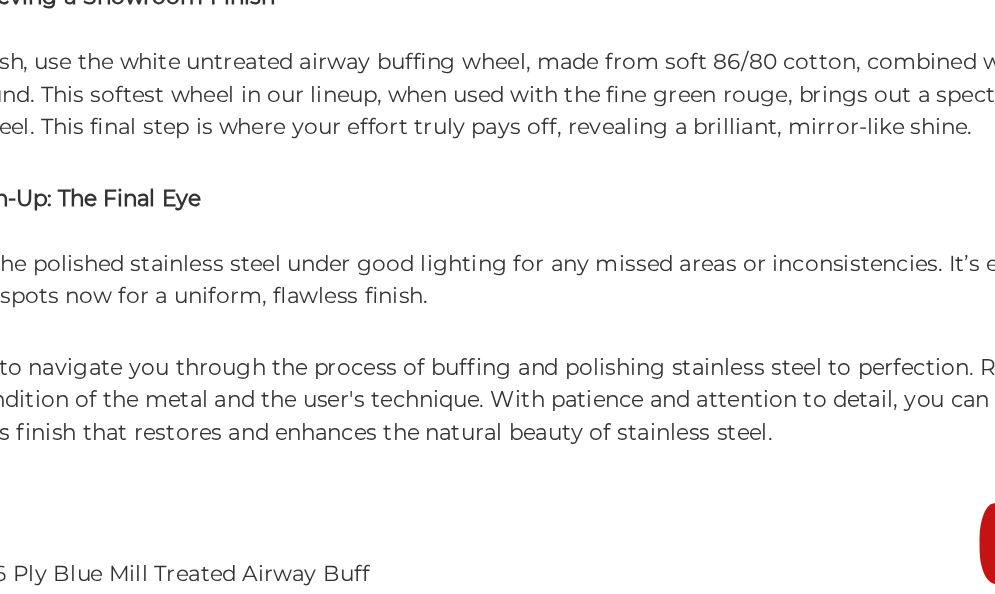 click on "This Kit Contains:" at bounding box center (497, 525) 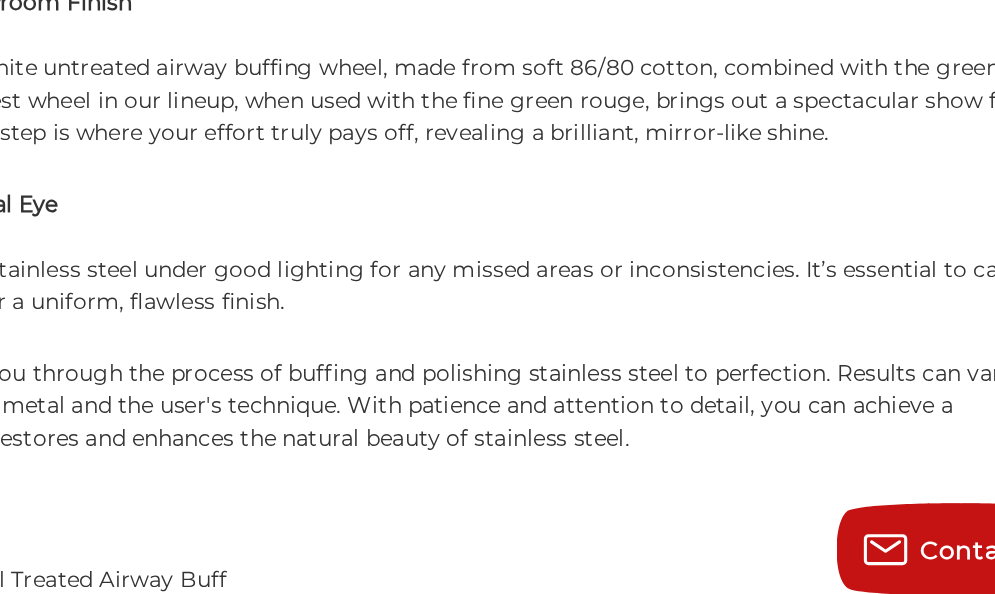 scroll, scrollTop: 2307, scrollLeft: 0, axis: vertical 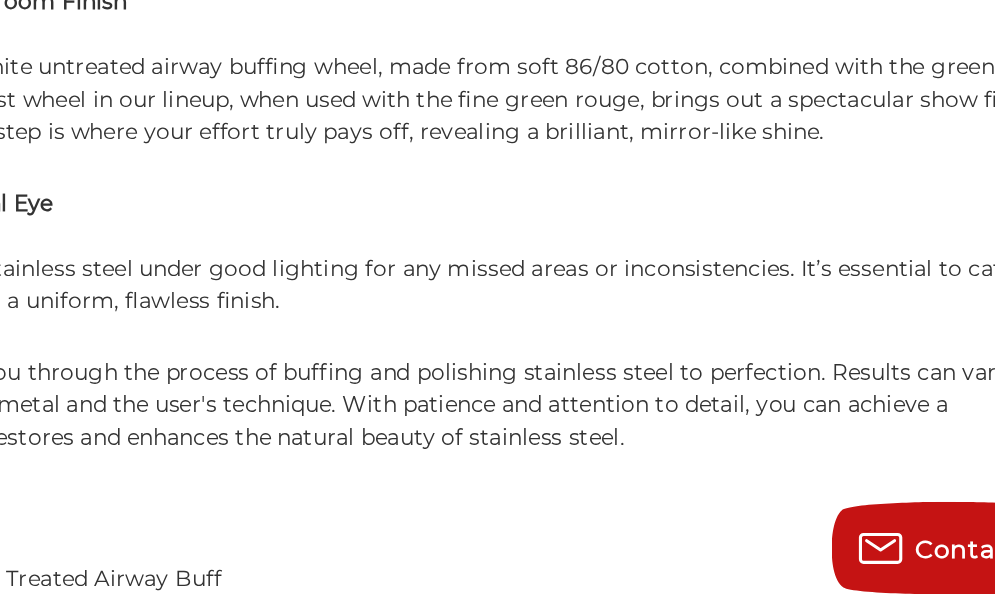 click on "This guide is designed to navigate you through the process of buffing and polishing stainless steel to perfection. Results can vary based on the initial condition of the metal and the user's technique. With patience and attention to detail, you can achieve a professional, high-gloss finish that restores and enhances the natural beauty of stainless steel." at bounding box center [497, 456] 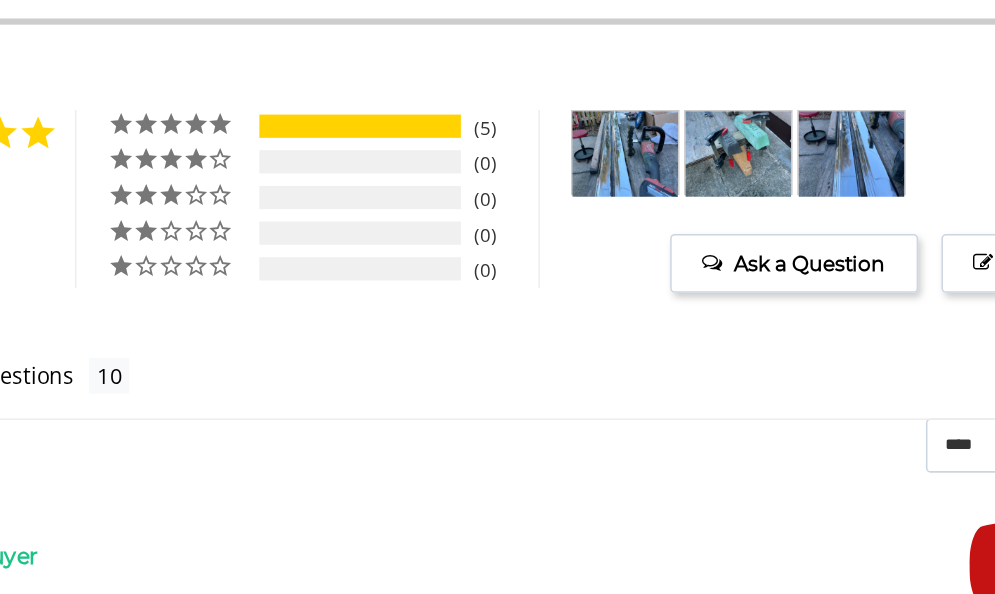 scroll, scrollTop: 3019, scrollLeft: 0, axis: vertical 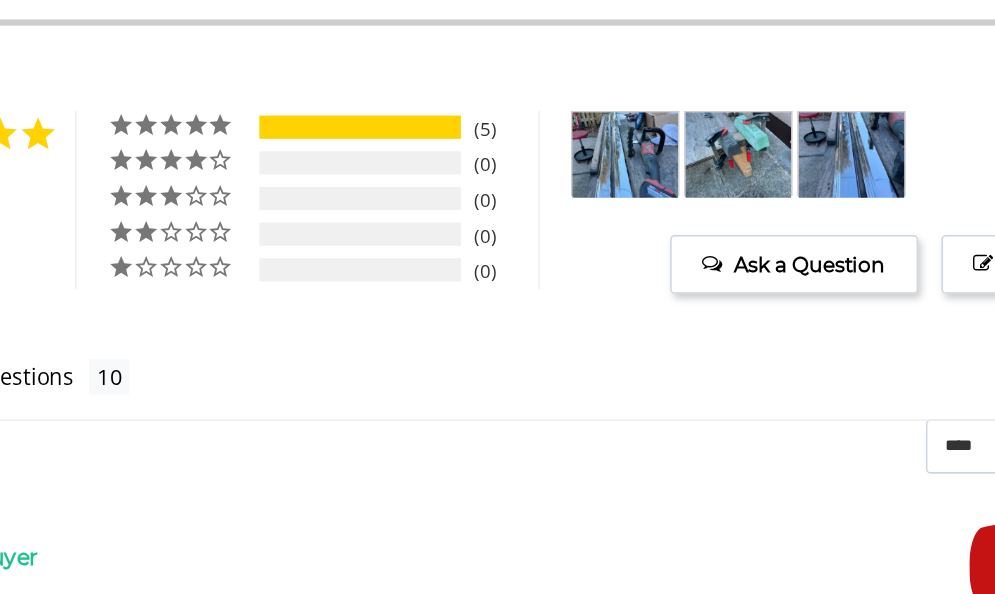 click at bounding box center [593, 283] 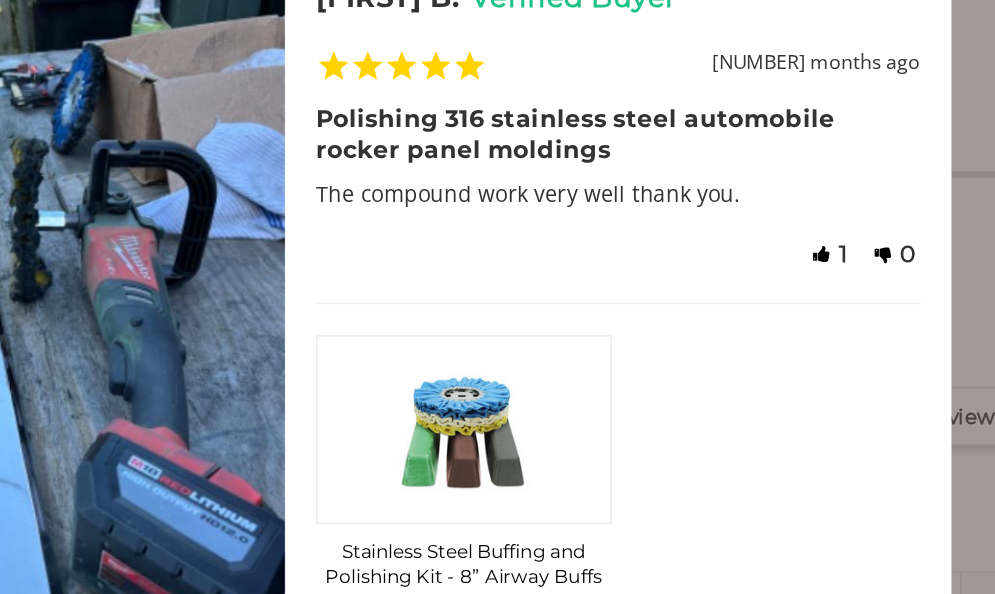 scroll, scrollTop: 3019, scrollLeft: 0, axis: vertical 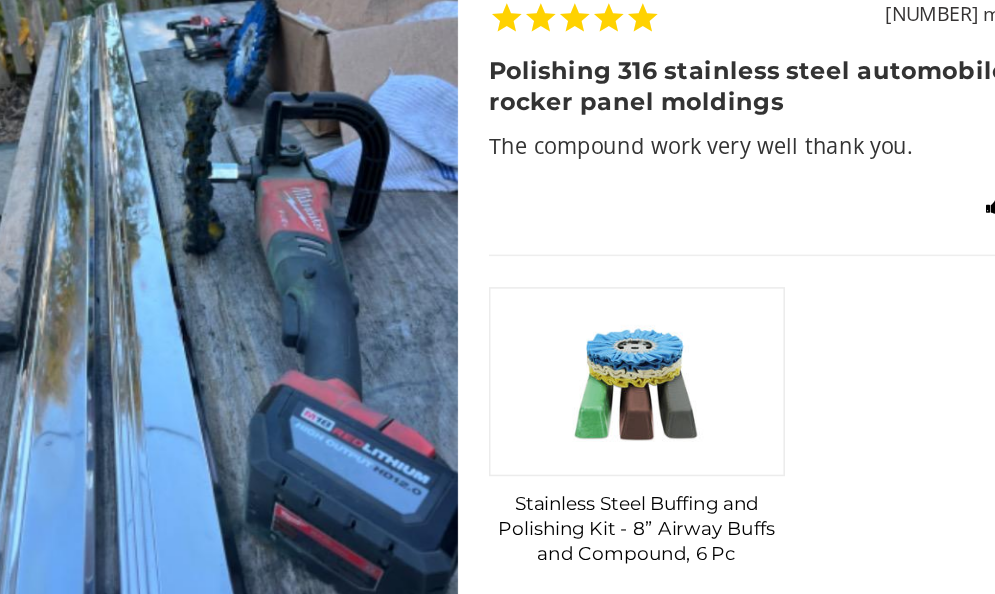 click on "Photos [FIRST] [LAST] Verified Buyer     [NUMBER] months ago Polishing 316 stainless steel automobile rocker panel moldings   The compound work very well thank you.           Stainless Steel Buffing and Polishing Kit - 8” Airway Buffs and Compound, 6 Pc" at bounding box center [703, 306] 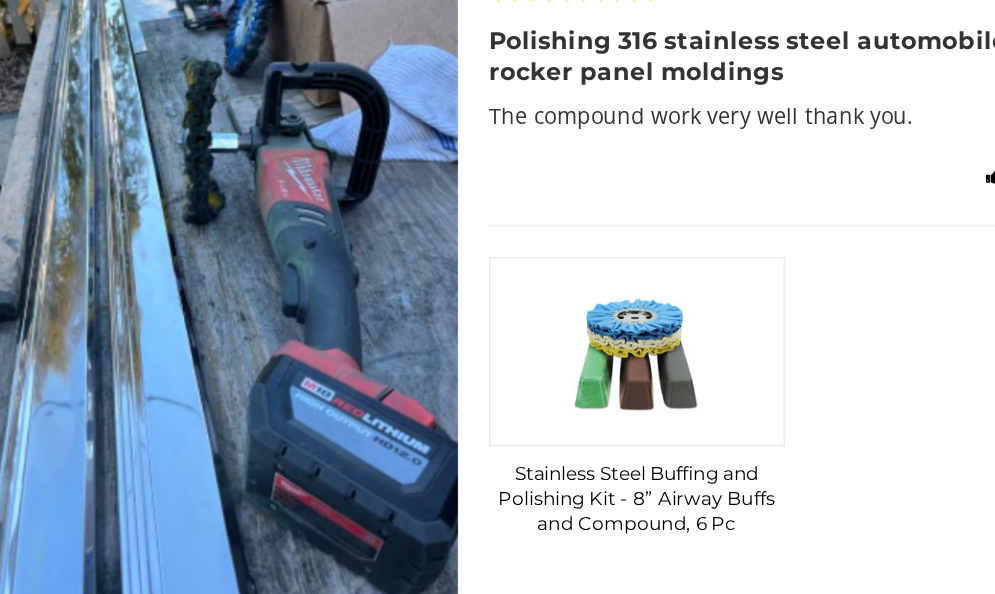 scroll, scrollTop: 21, scrollLeft: 0, axis: vertical 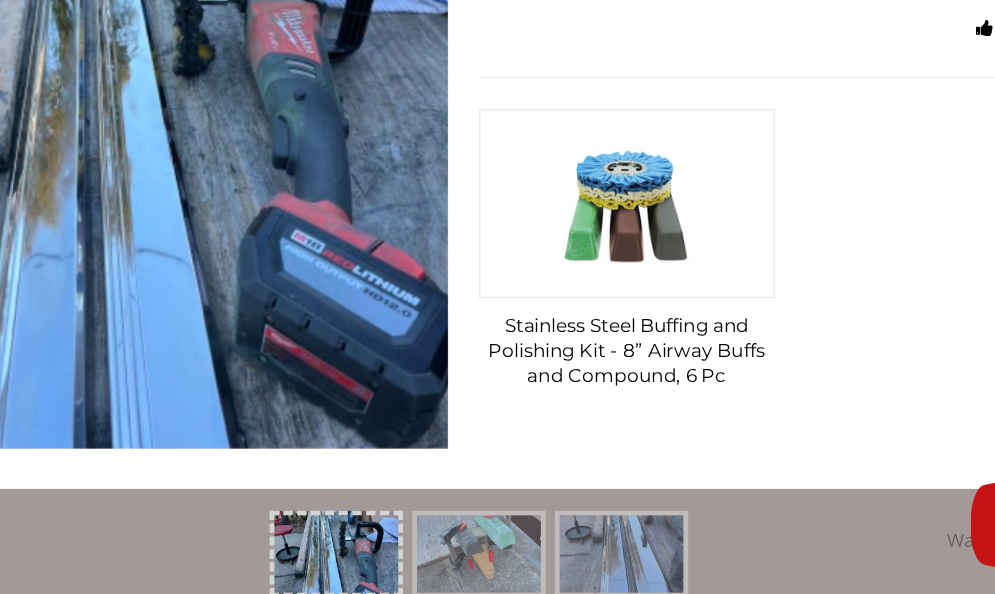 click at bounding box center (406, 568) 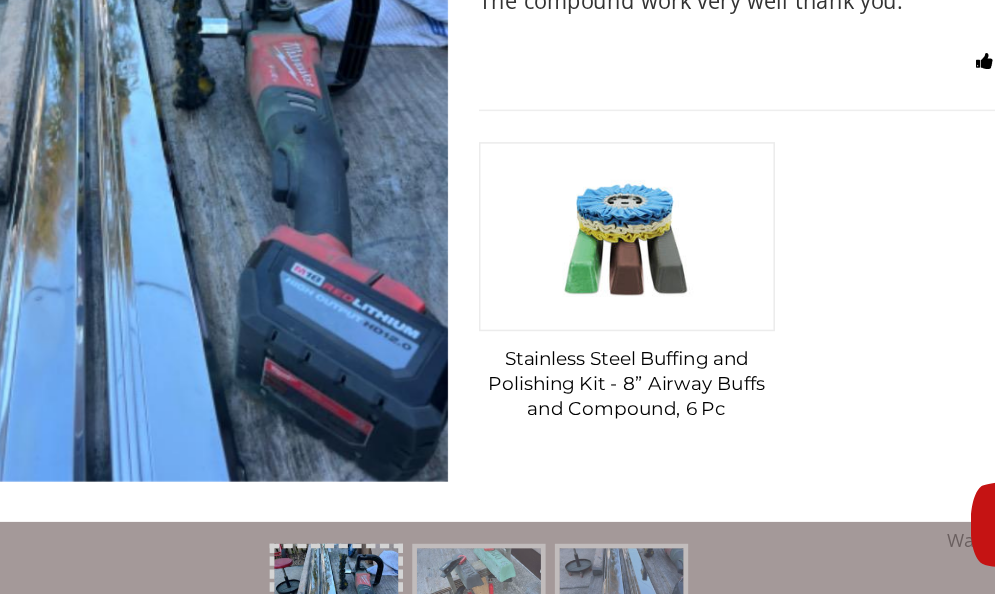 scroll, scrollTop: 0, scrollLeft: 0, axis: both 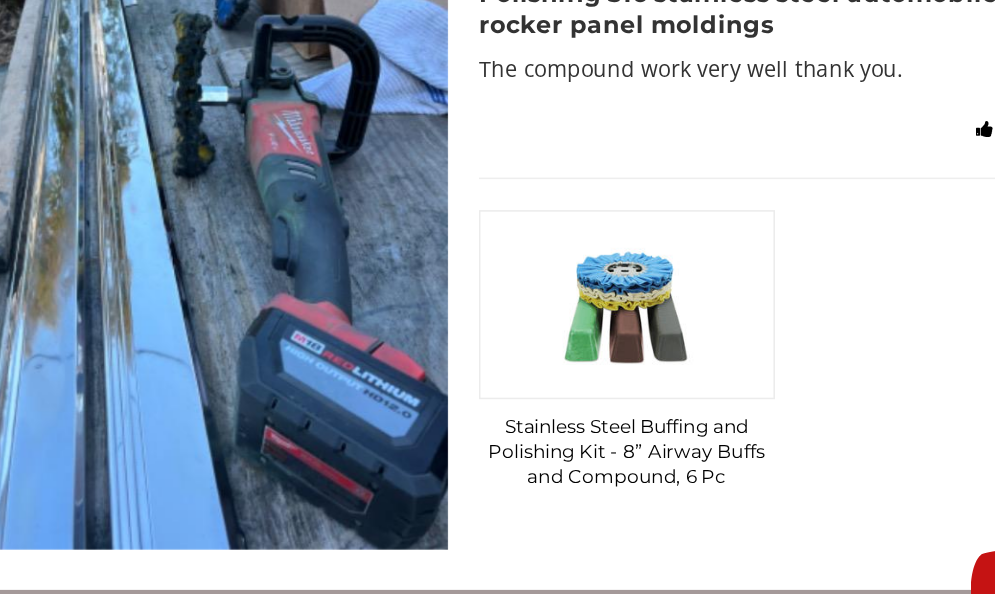 click on "0 1 2" at bounding box center (292, 277) 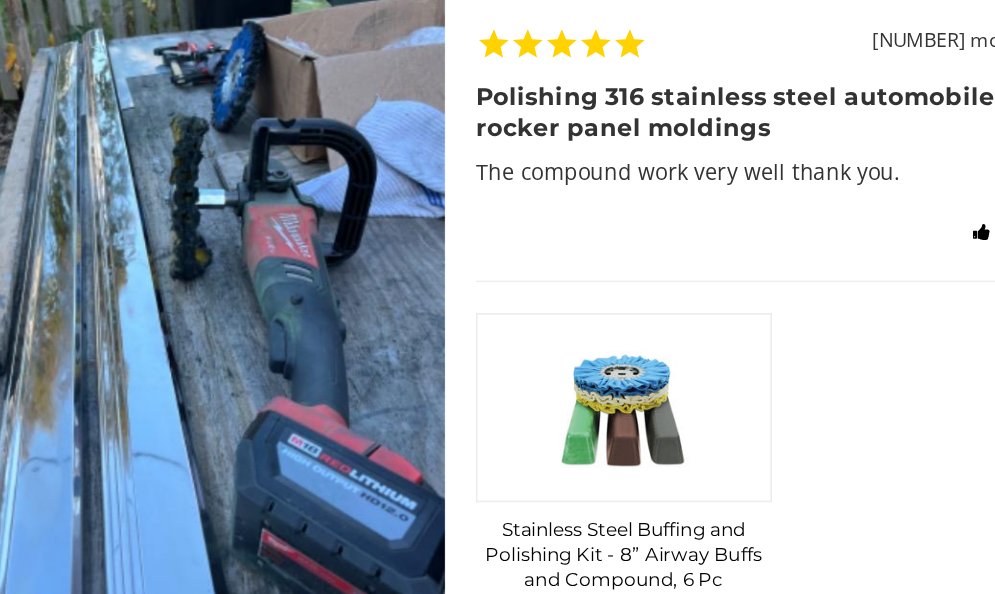 scroll, scrollTop: 3367, scrollLeft: 0, axis: vertical 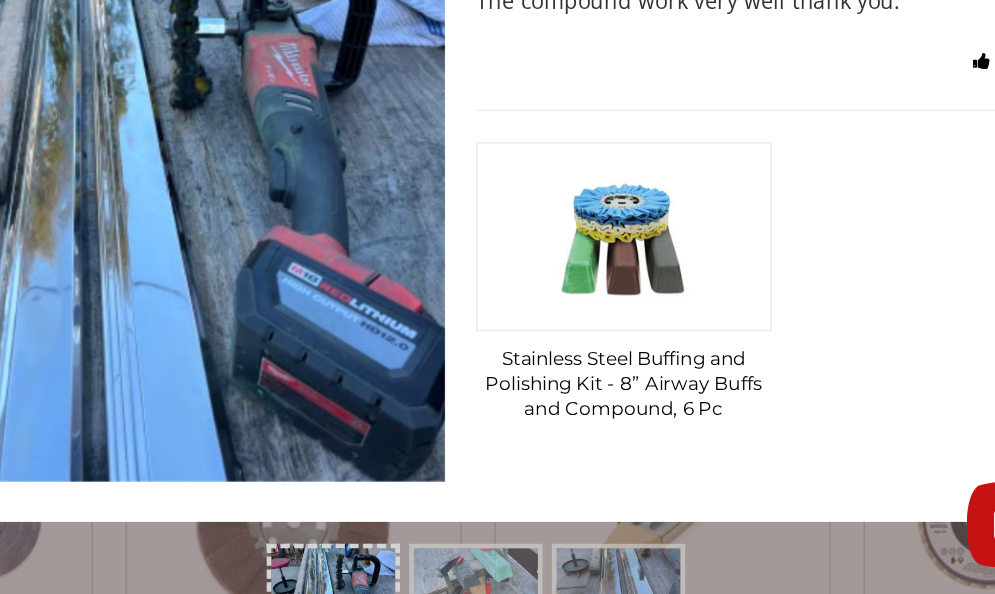 click at bounding box center (498, 589) 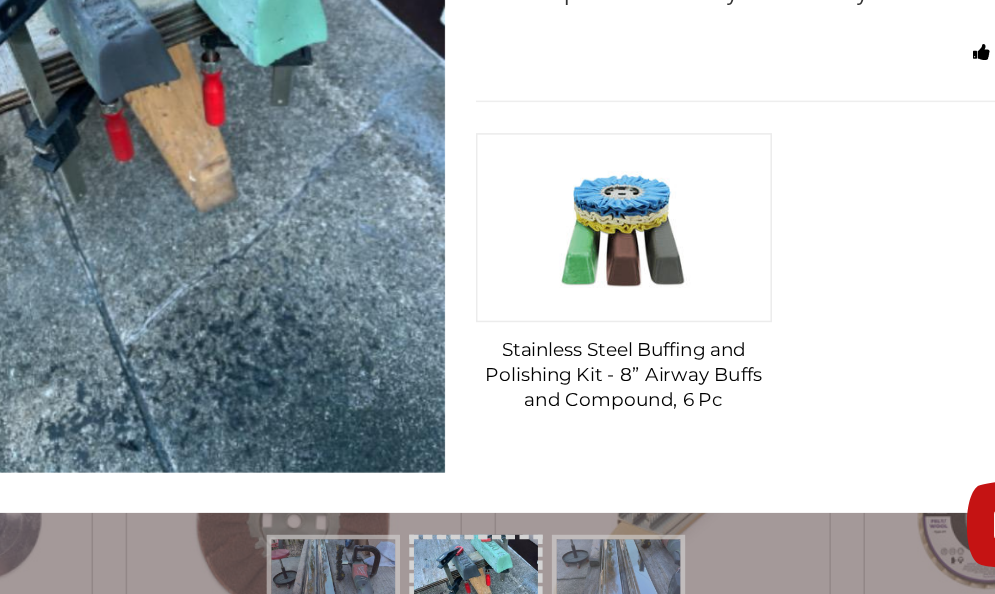 scroll, scrollTop: 0, scrollLeft: 0, axis: both 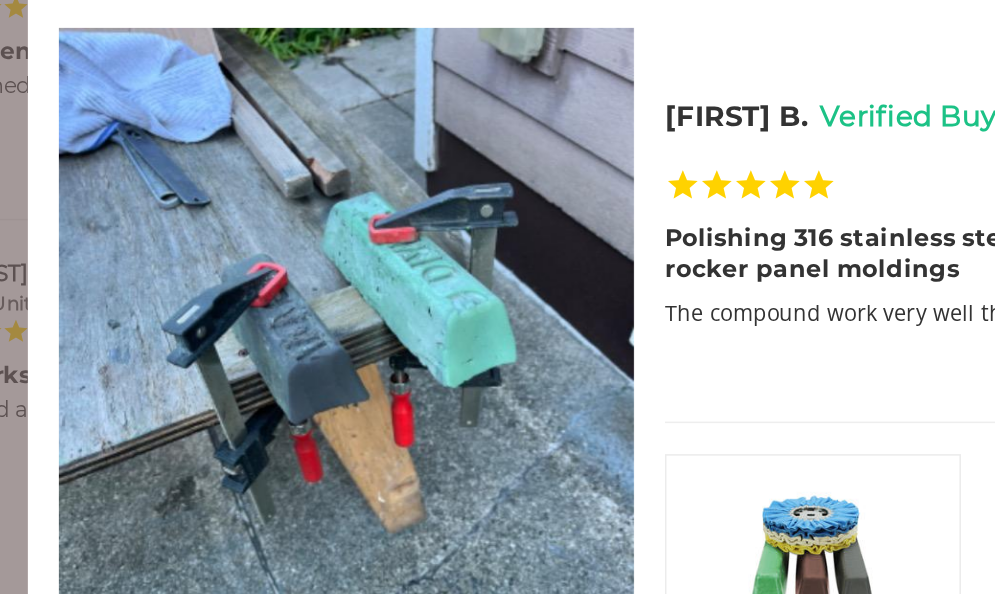 drag, startPoint x: 354, startPoint y: 387, endPoint x: 360, endPoint y: 310, distance: 77.23341 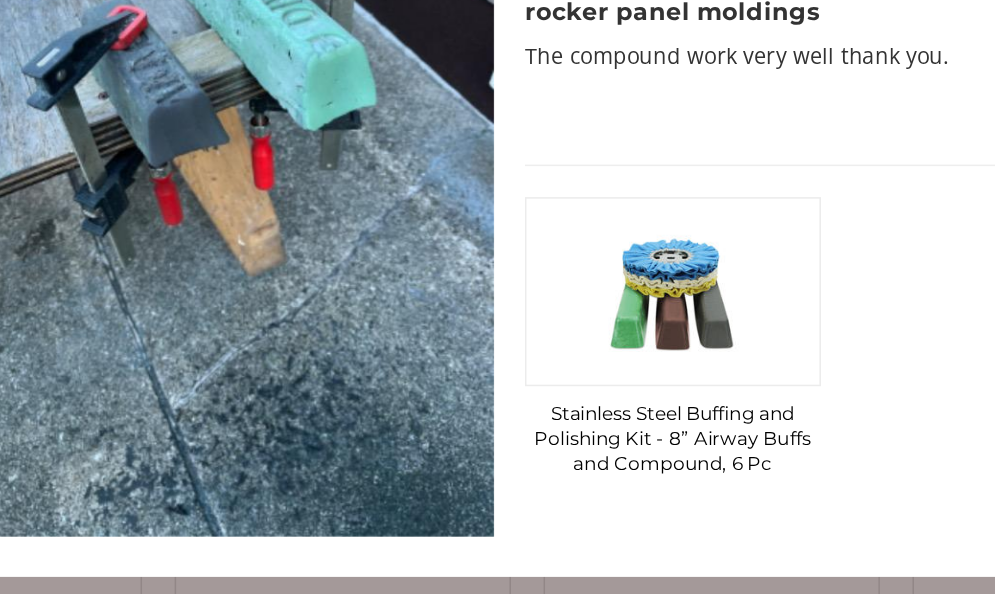 scroll, scrollTop: 4389, scrollLeft: 0, axis: vertical 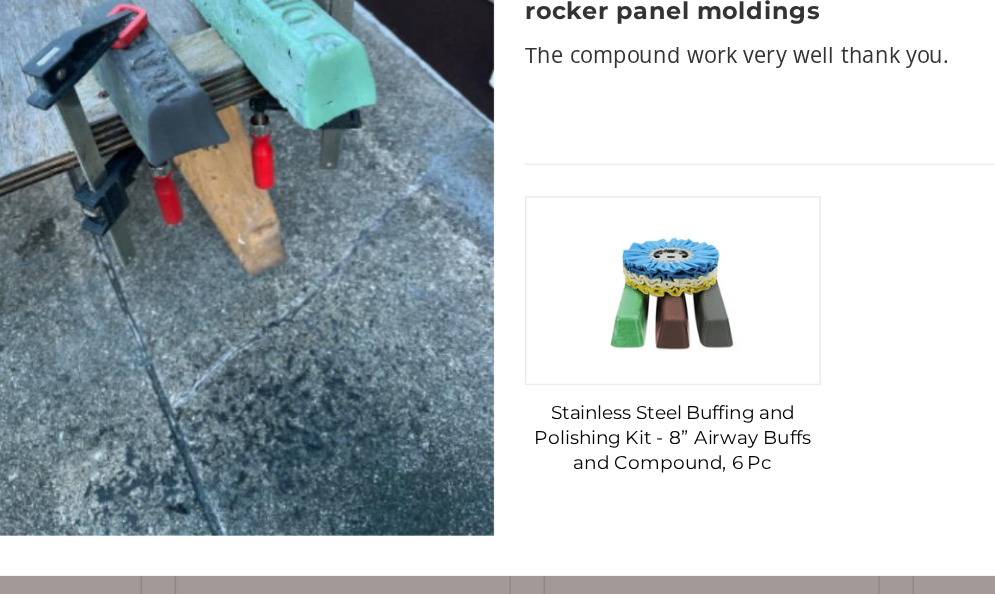 click at bounding box center (292, 253) 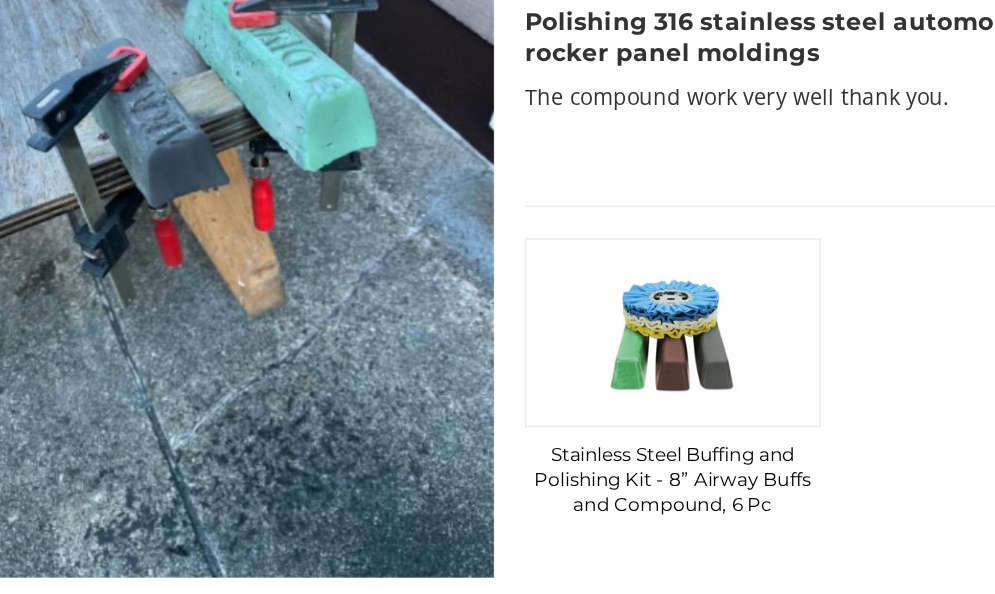 scroll, scrollTop: 4389, scrollLeft: 0, axis: vertical 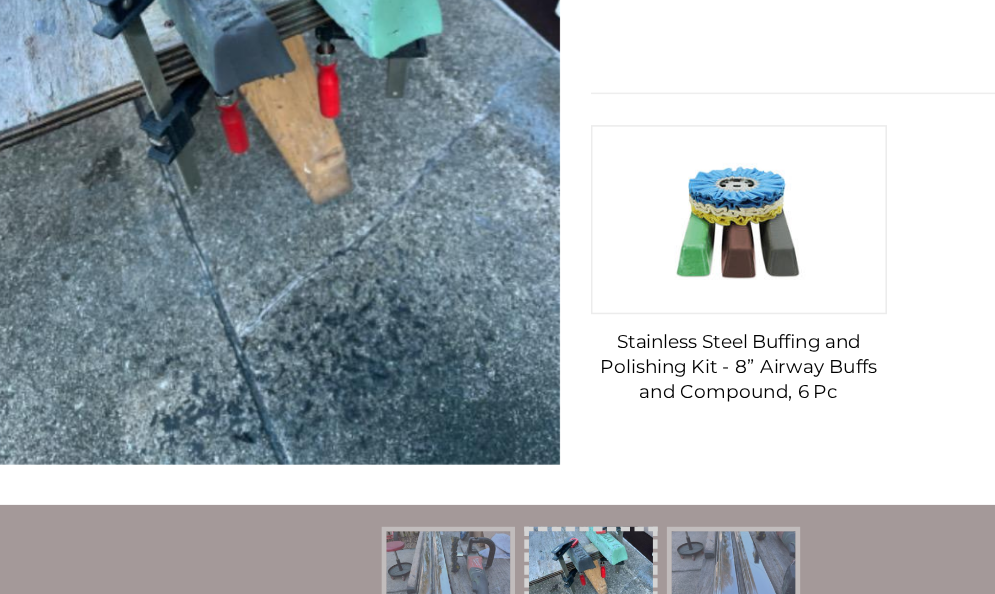 click at bounding box center [498, 569] 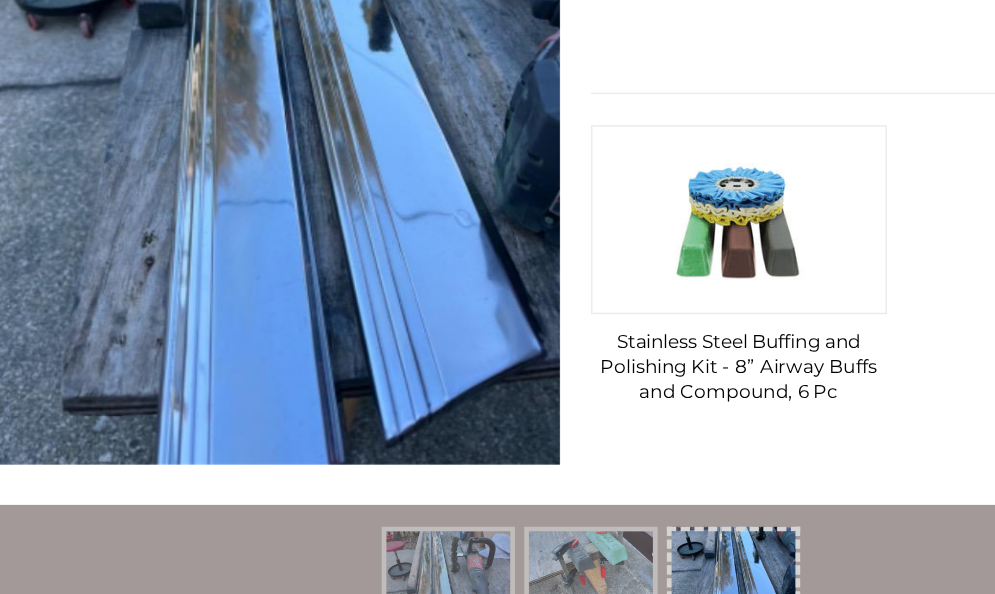 click at bounding box center [590, 569] 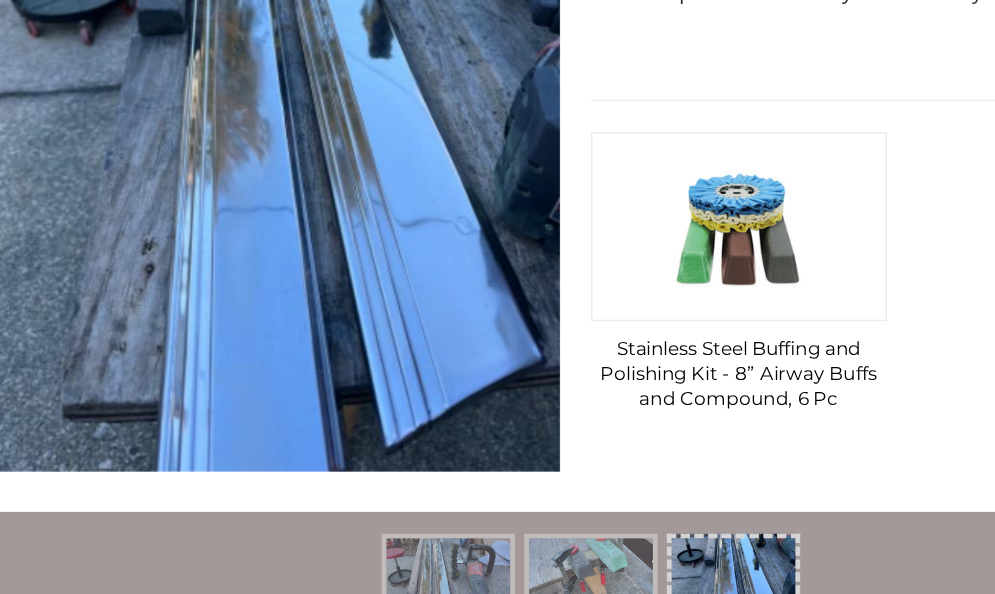 scroll, scrollTop: 12, scrollLeft: 0, axis: vertical 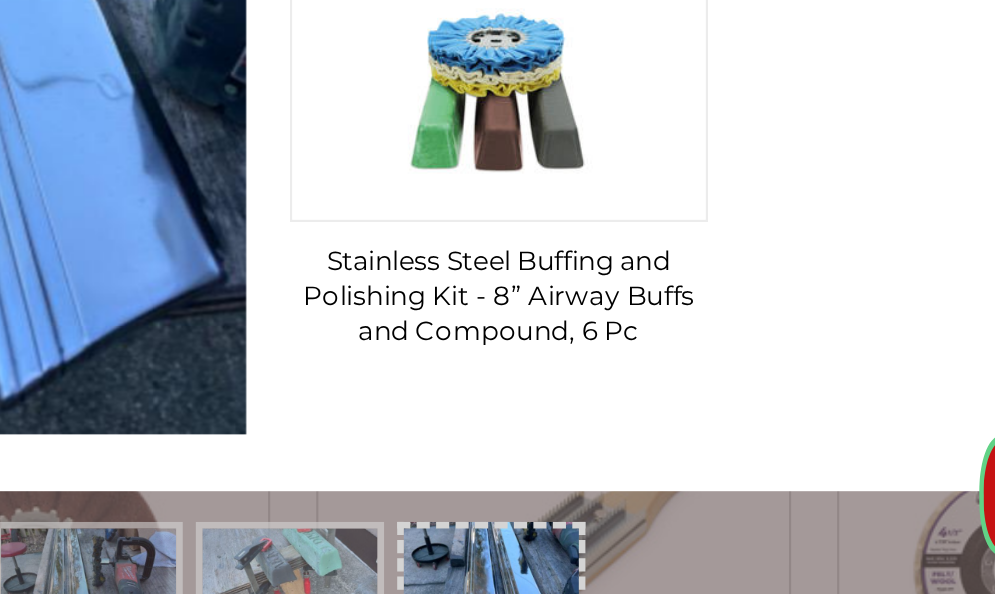 click on "Contact us" at bounding box center (895, 549) 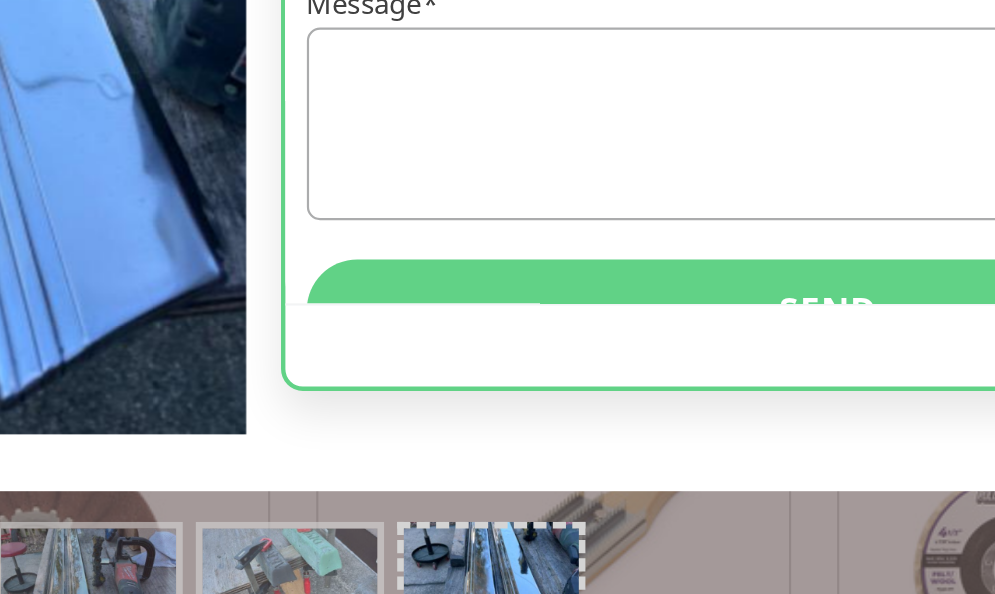 scroll, scrollTop: 4425, scrollLeft: 0, axis: vertical 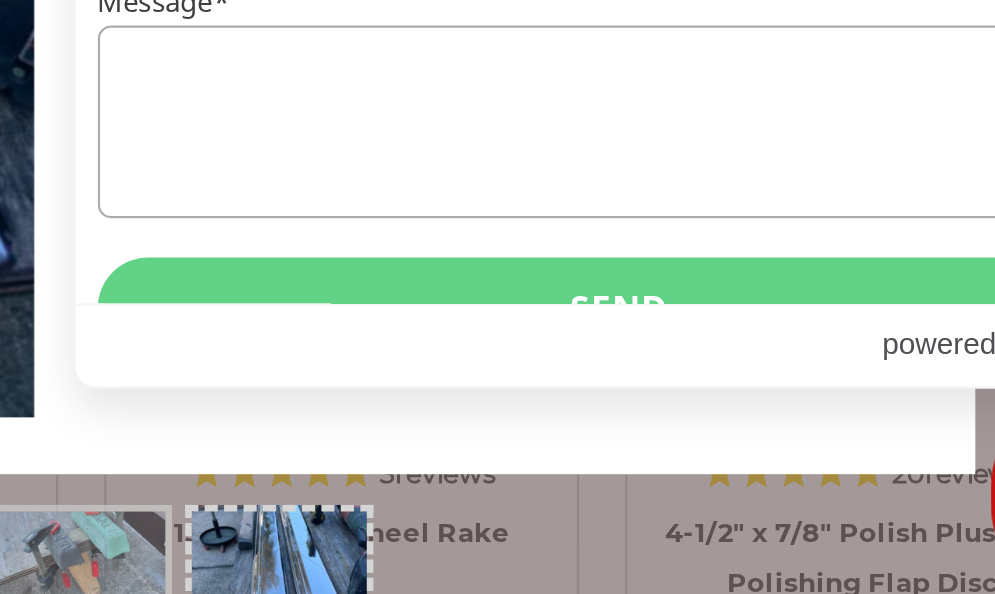 click at bounding box center [590, 581] 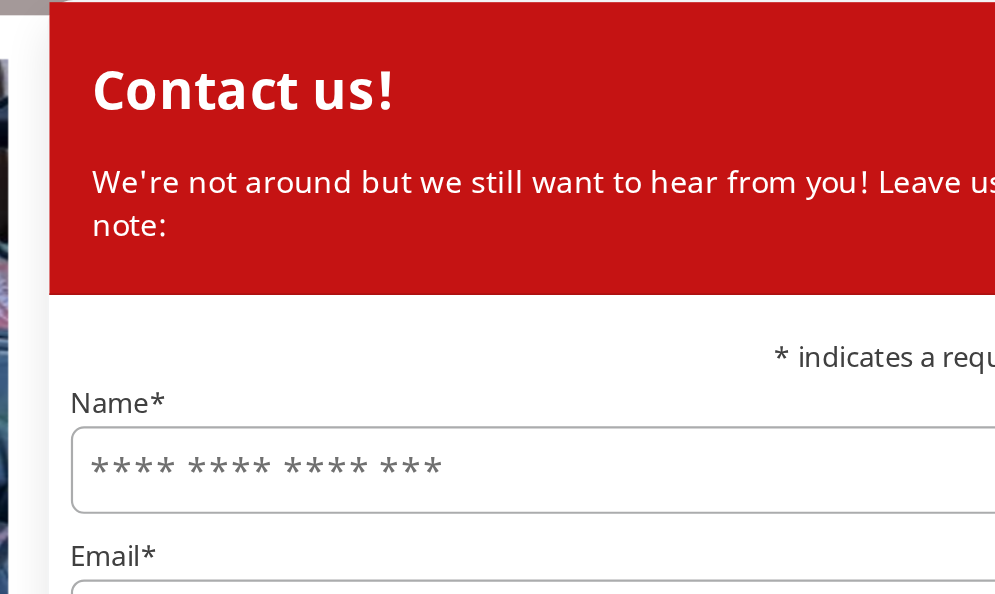 scroll, scrollTop: 4267, scrollLeft: 0, axis: vertical 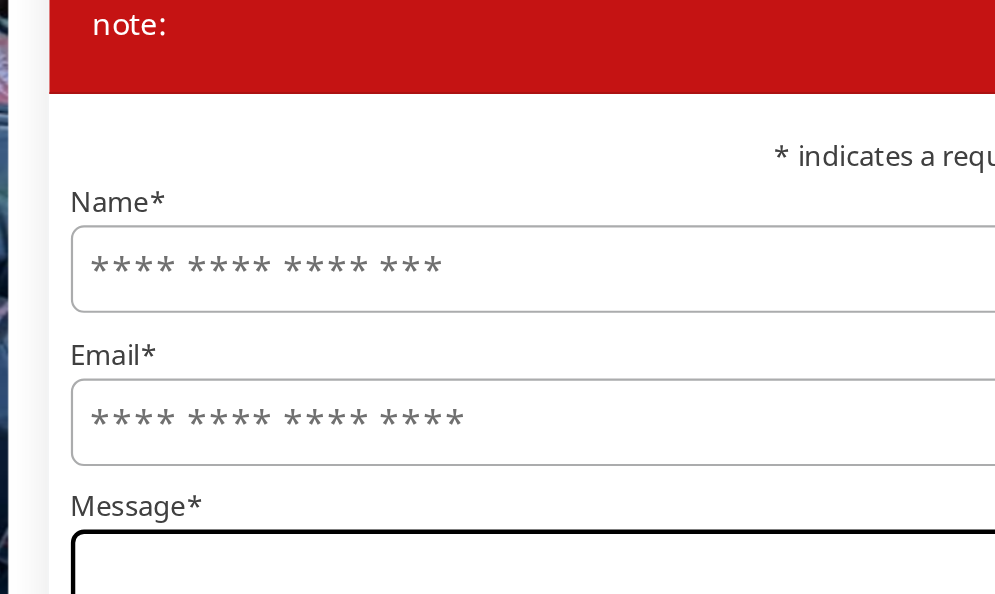drag, startPoint x: 933, startPoint y: 265, endPoint x: 884, endPoint y: 355, distance: 102.47439 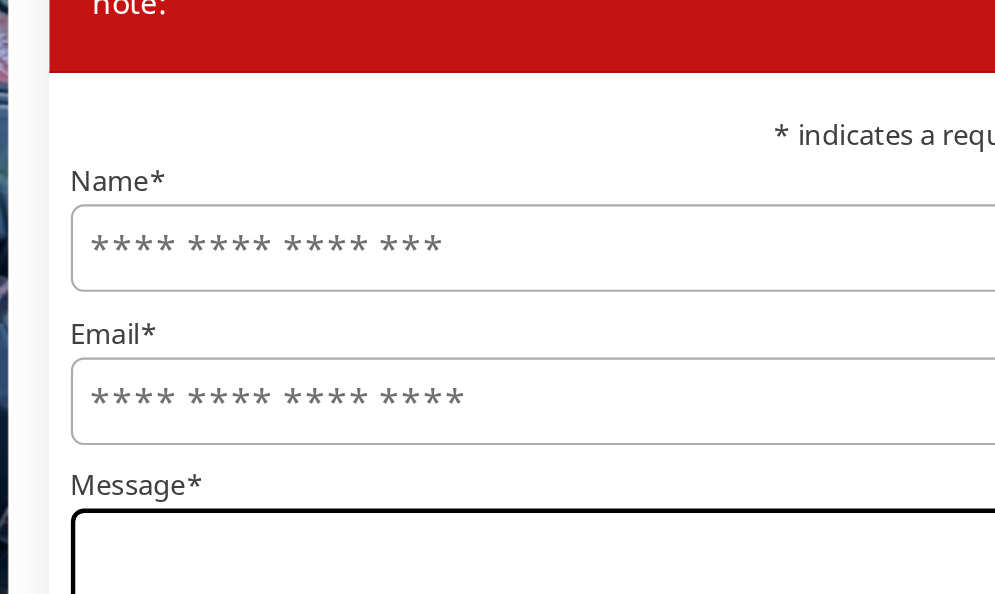 scroll, scrollTop: 5231, scrollLeft: 0, axis: vertical 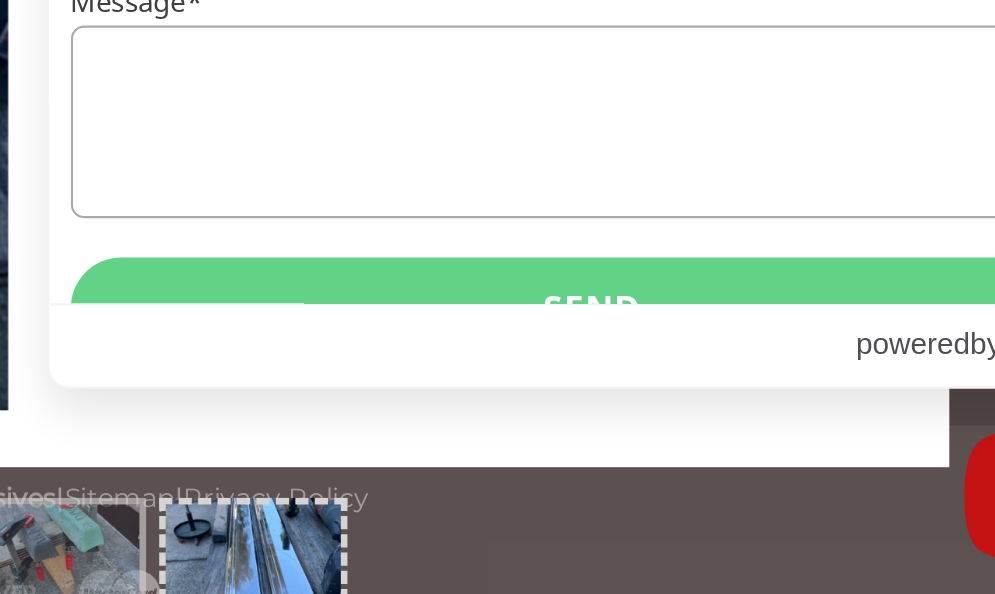 click at bounding box center (590, 578) 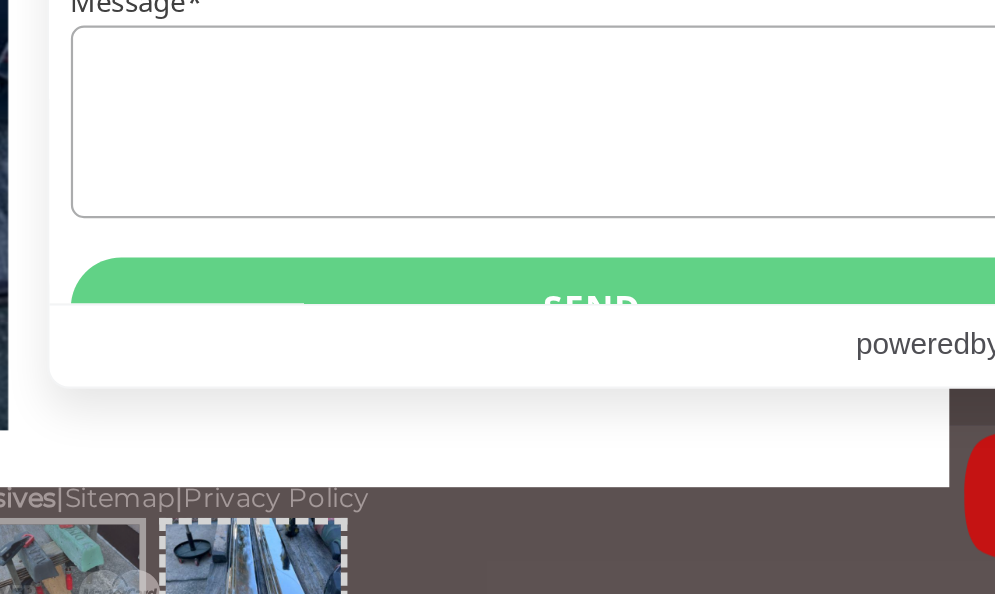scroll, scrollTop: 21, scrollLeft: 0, axis: vertical 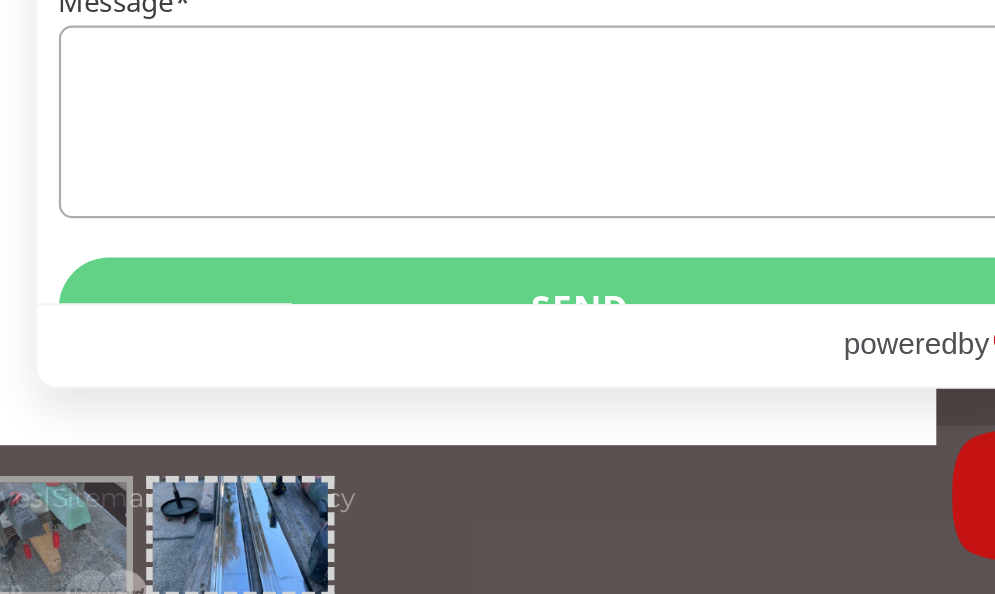 click at bounding box center [590, 568] 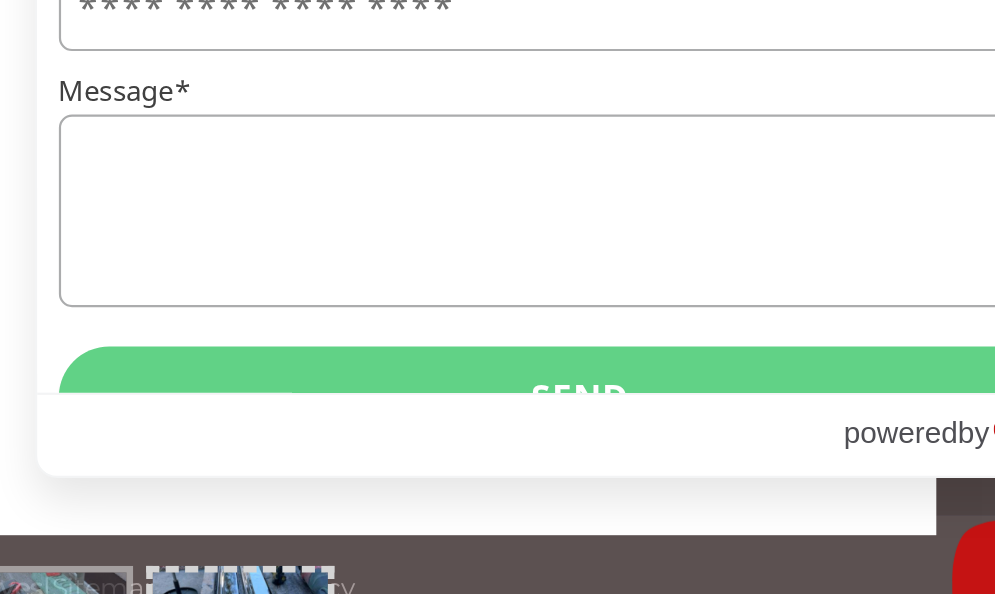 scroll, scrollTop: 5231, scrollLeft: 0, axis: vertical 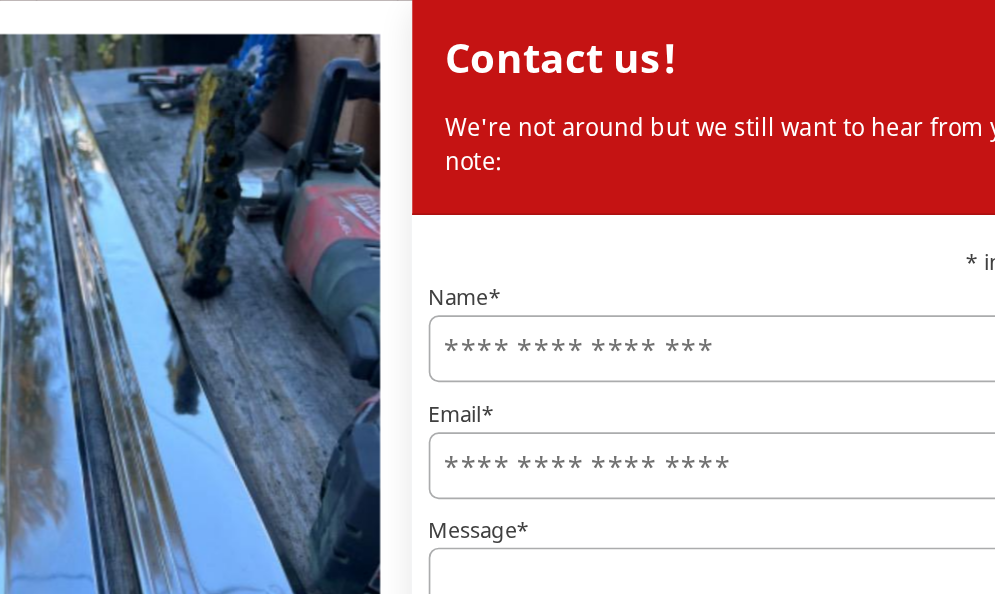 click on "Polishing 316 stainless steel automobile rocker panel moldings" at bounding box center (693, 173) 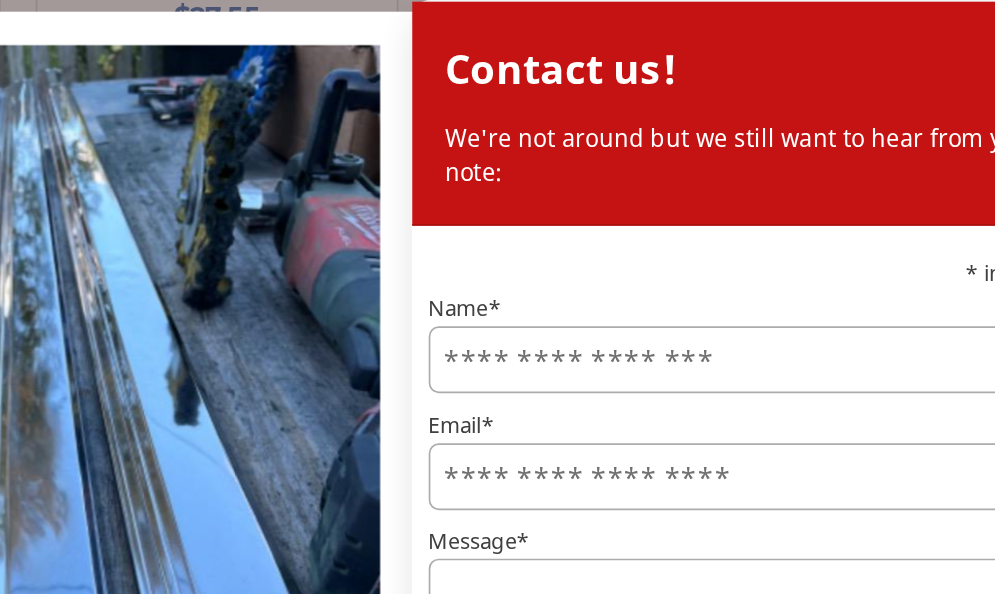scroll, scrollTop: 5198, scrollLeft: 0, axis: vertical 